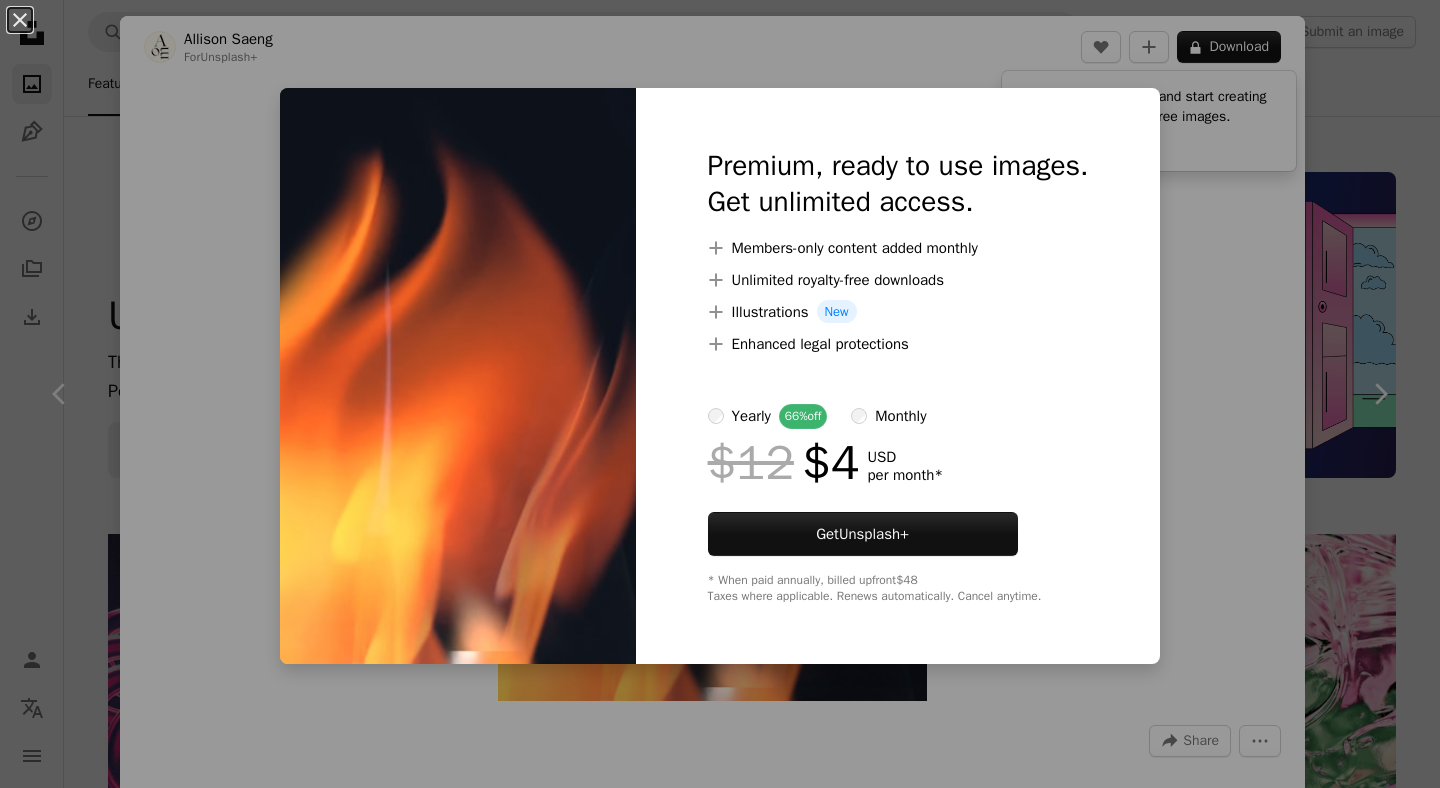 scroll, scrollTop: 23947, scrollLeft: 0, axis: vertical 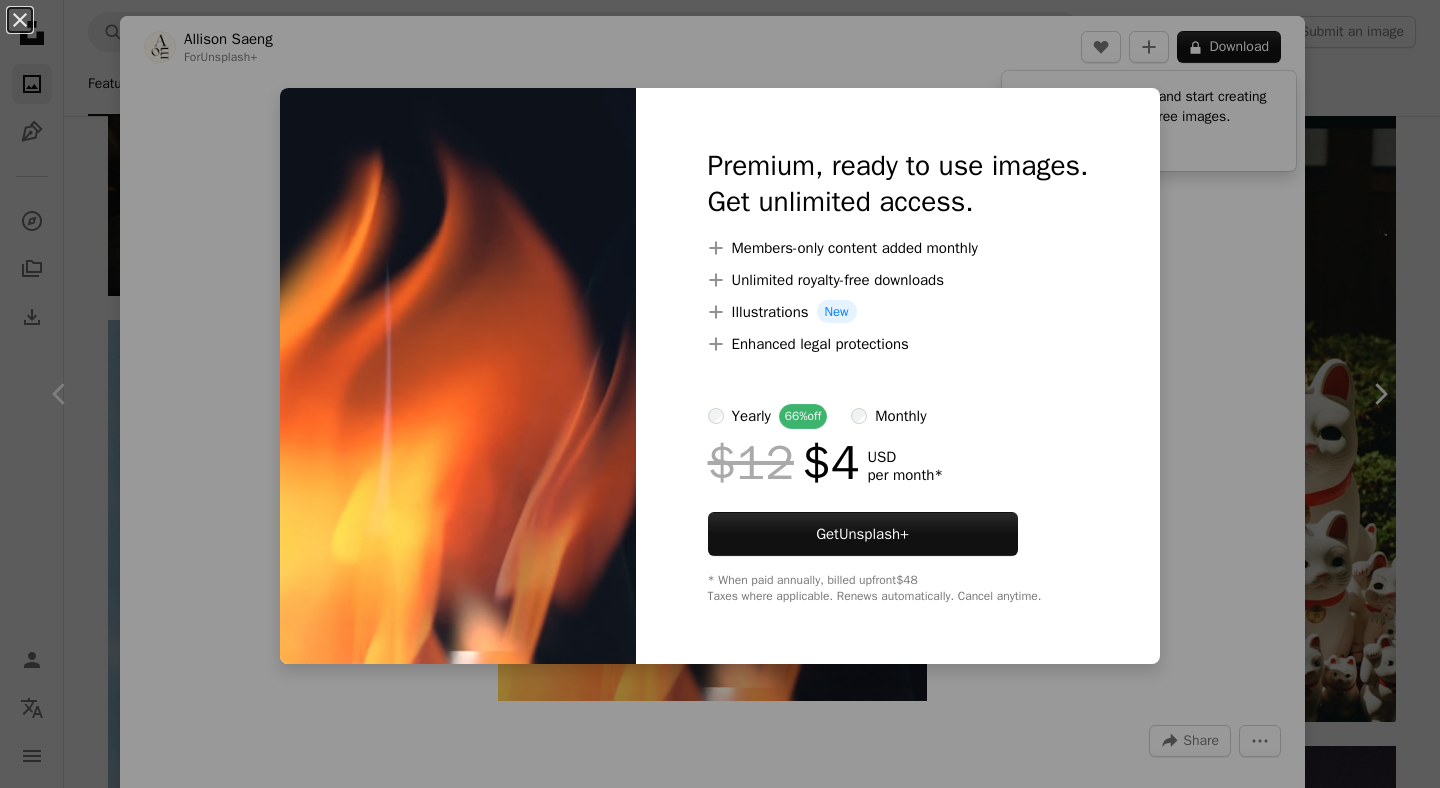click on "An X shape Premium, ready to use images. Get unlimited access. A plus sign Members-only content added monthly A plus sign Unlimited royalty-free downloads A plus sign Illustrations  New A plus sign Enhanced legal protections yearly 66%  off monthly $12   $4 USD per month * Get  Unsplash+ * When paid annually, billed upfront  $48 Taxes where applicable. Renews automatically. Cancel anytime." at bounding box center [720, 394] 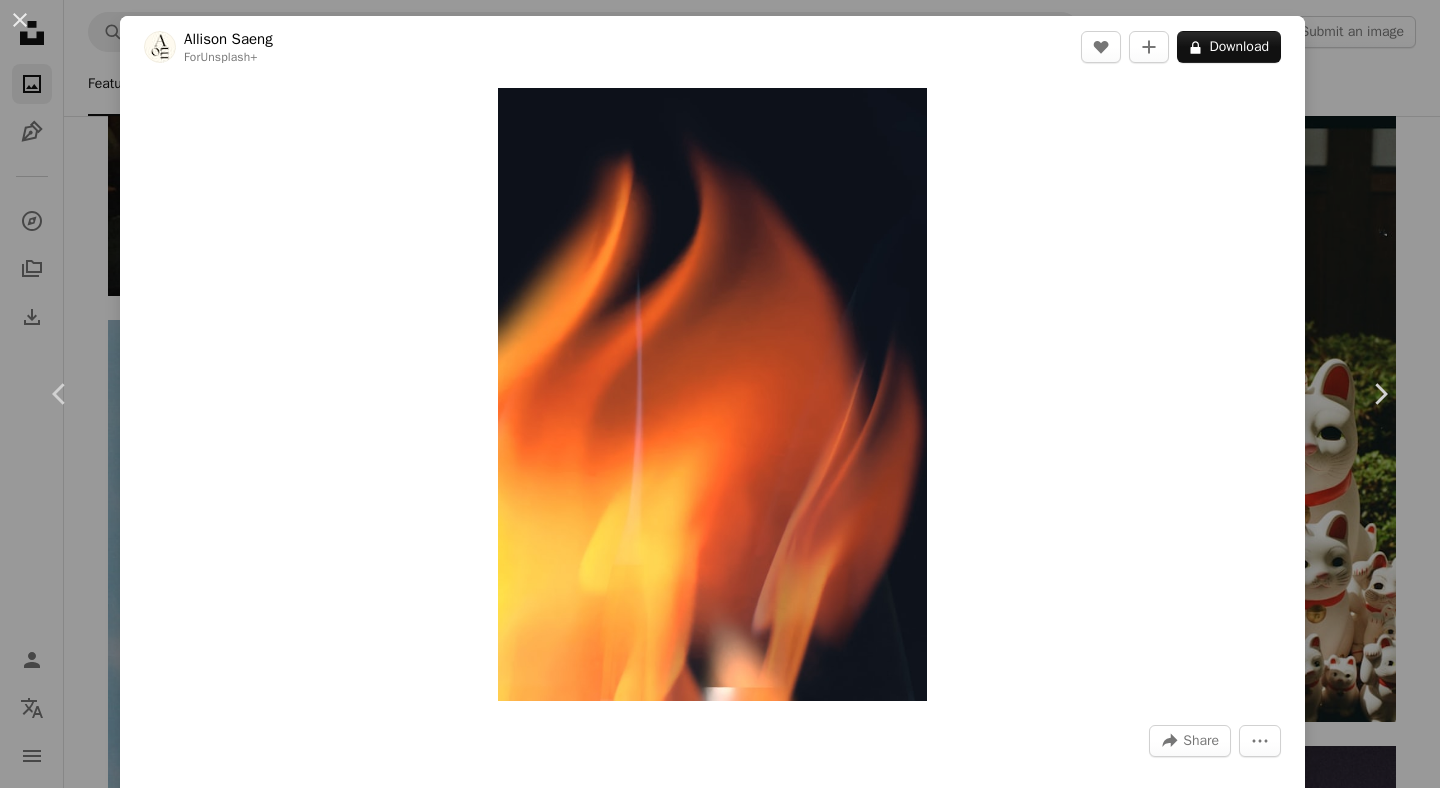 click on "An X shape Chevron left Chevron right [FIRST] [LAST] For Unsplash+ A heart A plus sign A lock Download Zoom in A forward-right arrow Share More Actions Calendar outlined Published 3 days ago Safety Licensed under the Unsplash+ License natural fire render flame fuel elements elemental Public domain images From this series Chevron right Plus sign for Unsplash+ Plus sign for Unsplash+ Plus sign for Unsplash+ Plus sign for Unsplash+ Plus sign for Unsplash+ Plus sign for Unsplash+ Plus sign for Unsplash+ Plus sign for Unsplash+ Related images Plus sign for Unsplash+ A heart A plus sign [FIRST] [LAST] For Unsplash+ A lock Download Plus sign for Unsplash+ A heart A plus sign Getty Images For Unsplash+ A lock Download Plus sign for Unsplash+ A heart A plus sign [FIRST] [LAST] For Unsplash+ A lock Download Plus sign for Unsplash+ A heart A plus sign [FIRST] [LAST] For Unsplash+ A lock Download Plus sign for Unsplash+ A heart A plus sign [FIRST] [LAST] For Unsplash+ A lock Download Plus sign for Unsplash+ A heart" at bounding box center [720, 394] 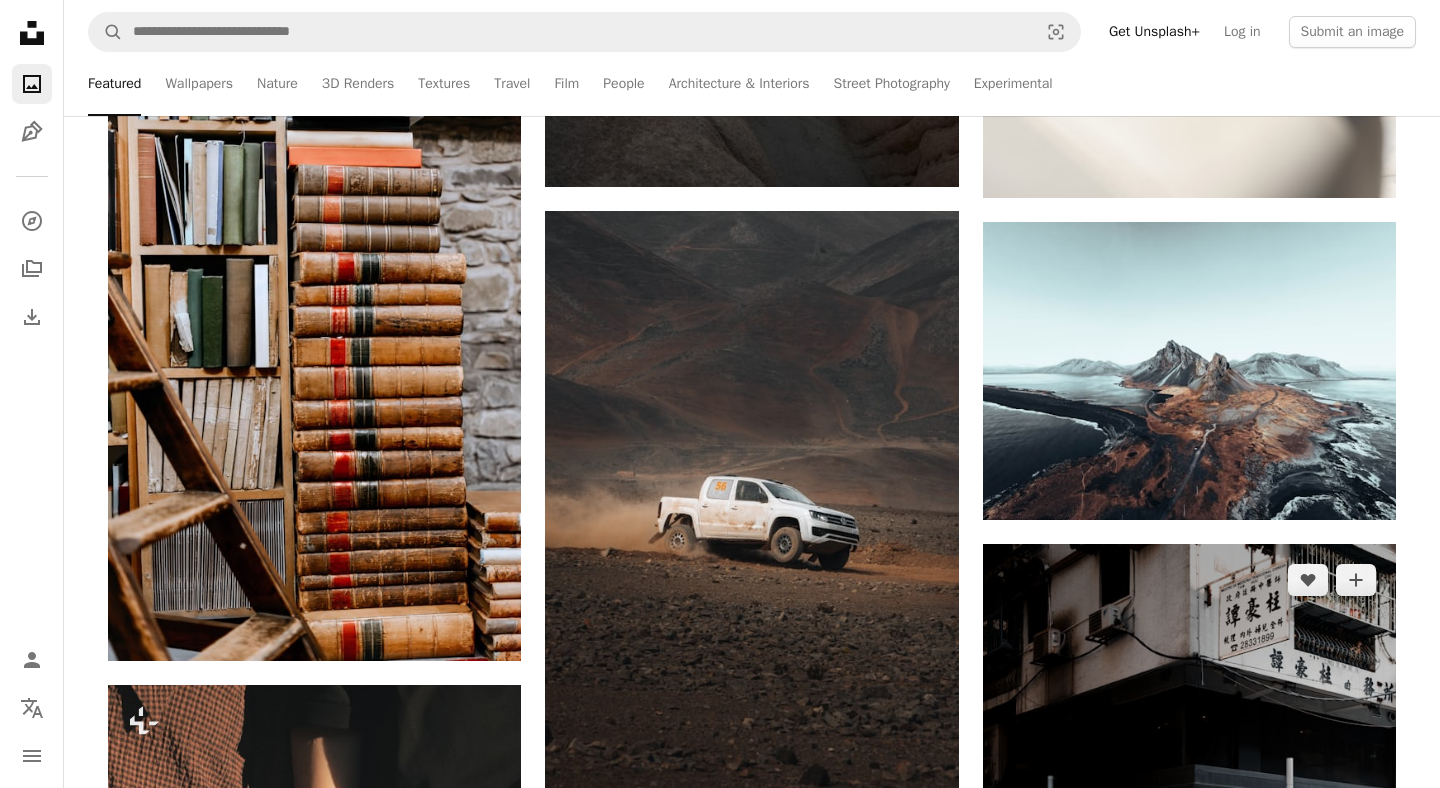 scroll, scrollTop: 35444, scrollLeft: 0, axis: vertical 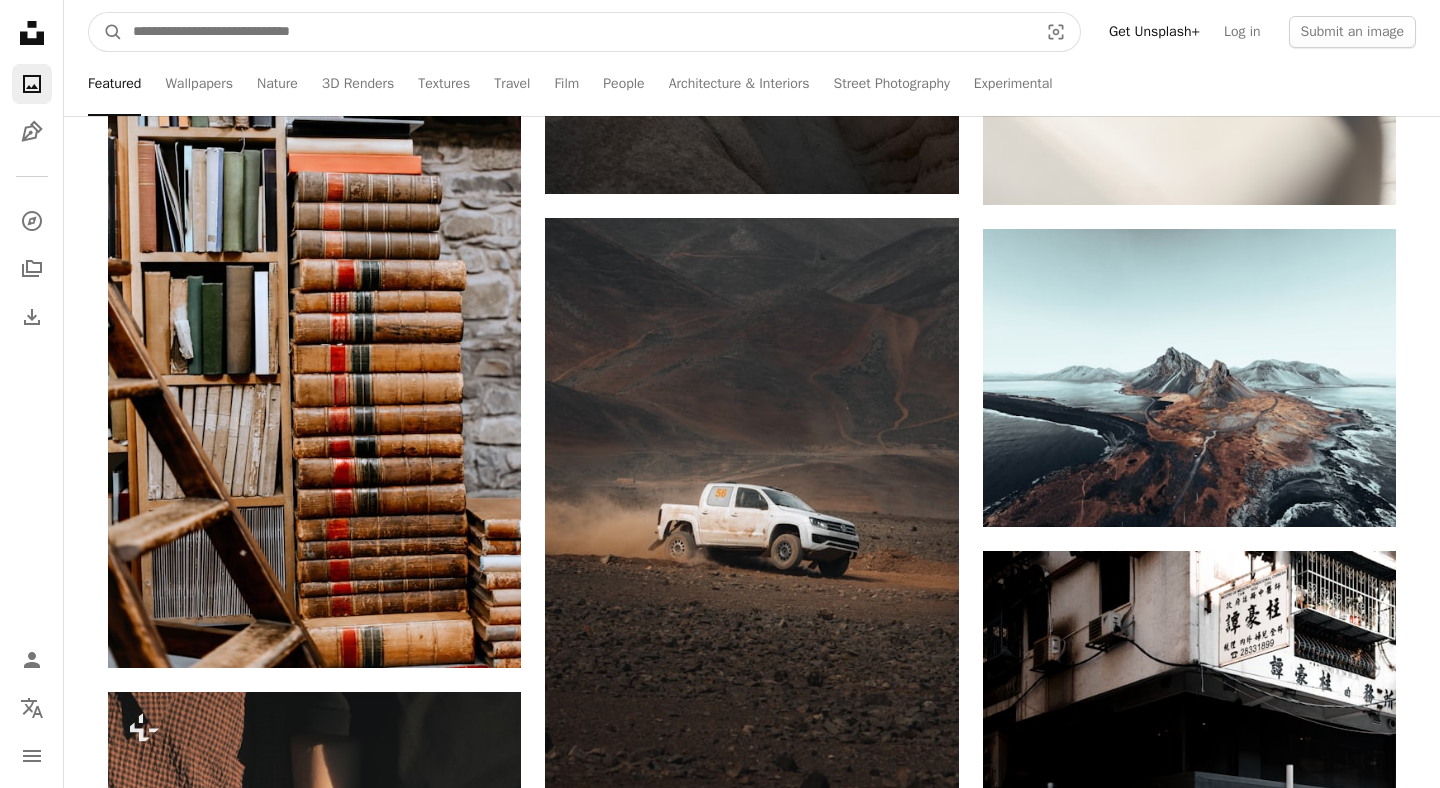 click at bounding box center [577, 32] 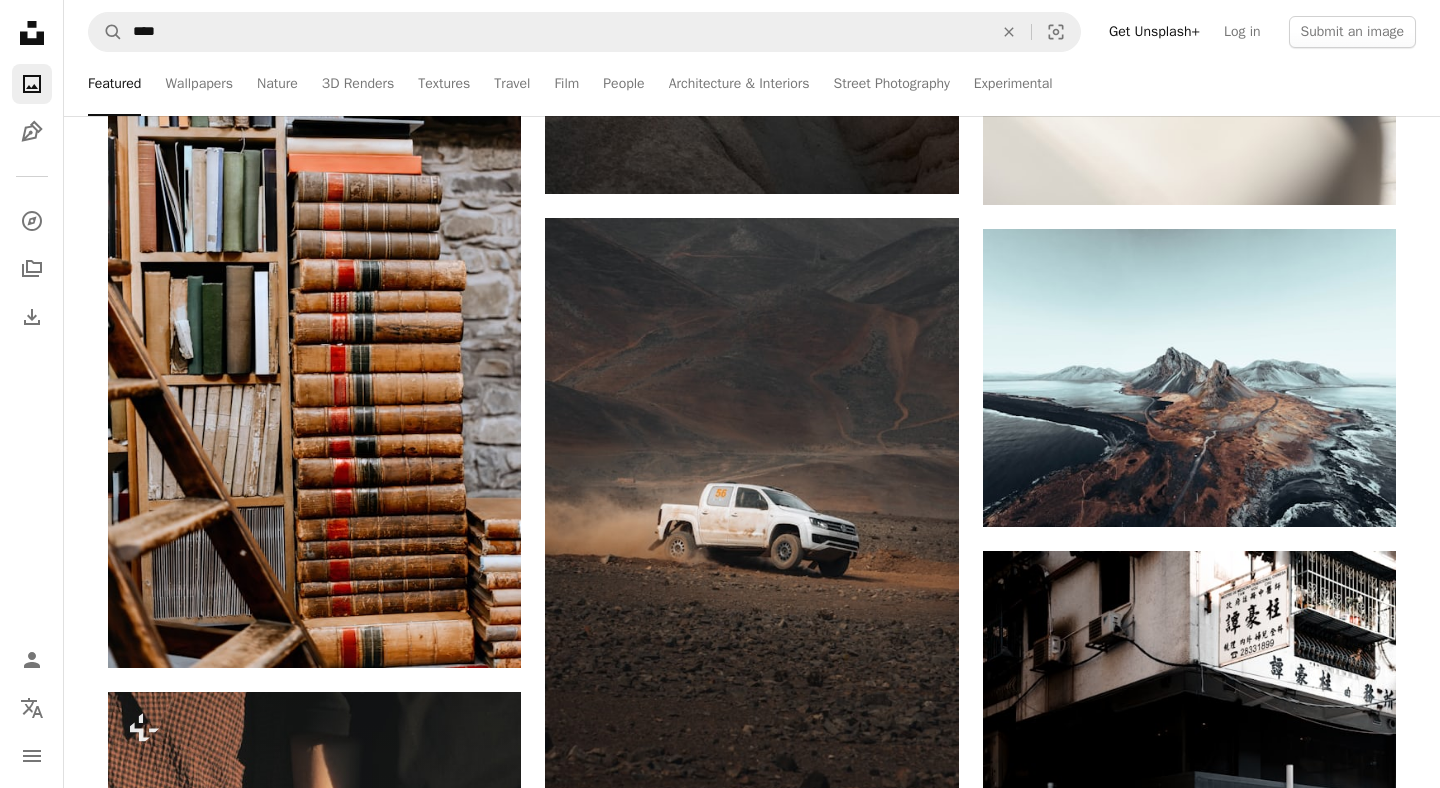 click on "A magnifying glass **** An X shape Visual search Get Unsplash+ Log in Submit an image" at bounding box center [752, 32] 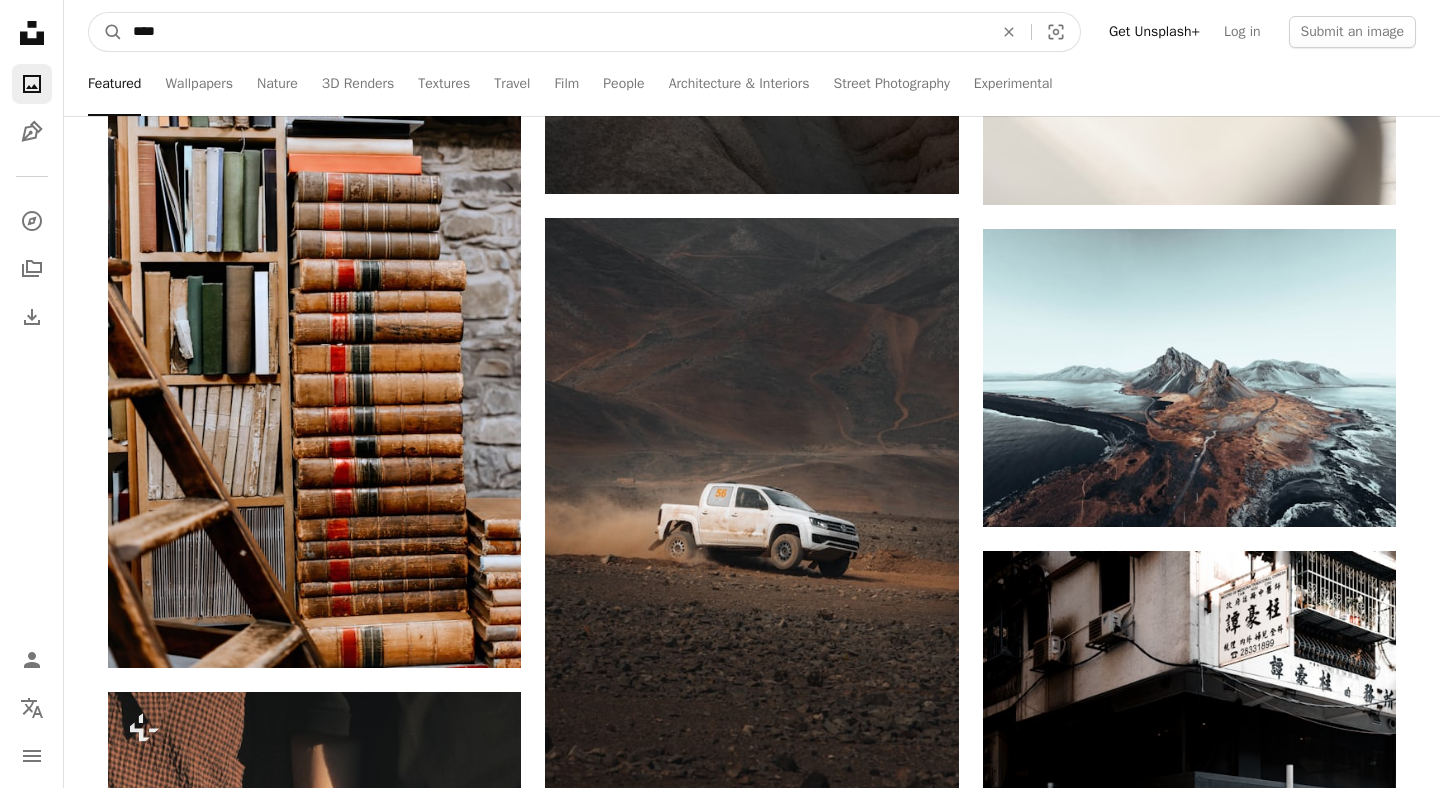 click on "****" at bounding box center (555, 32) 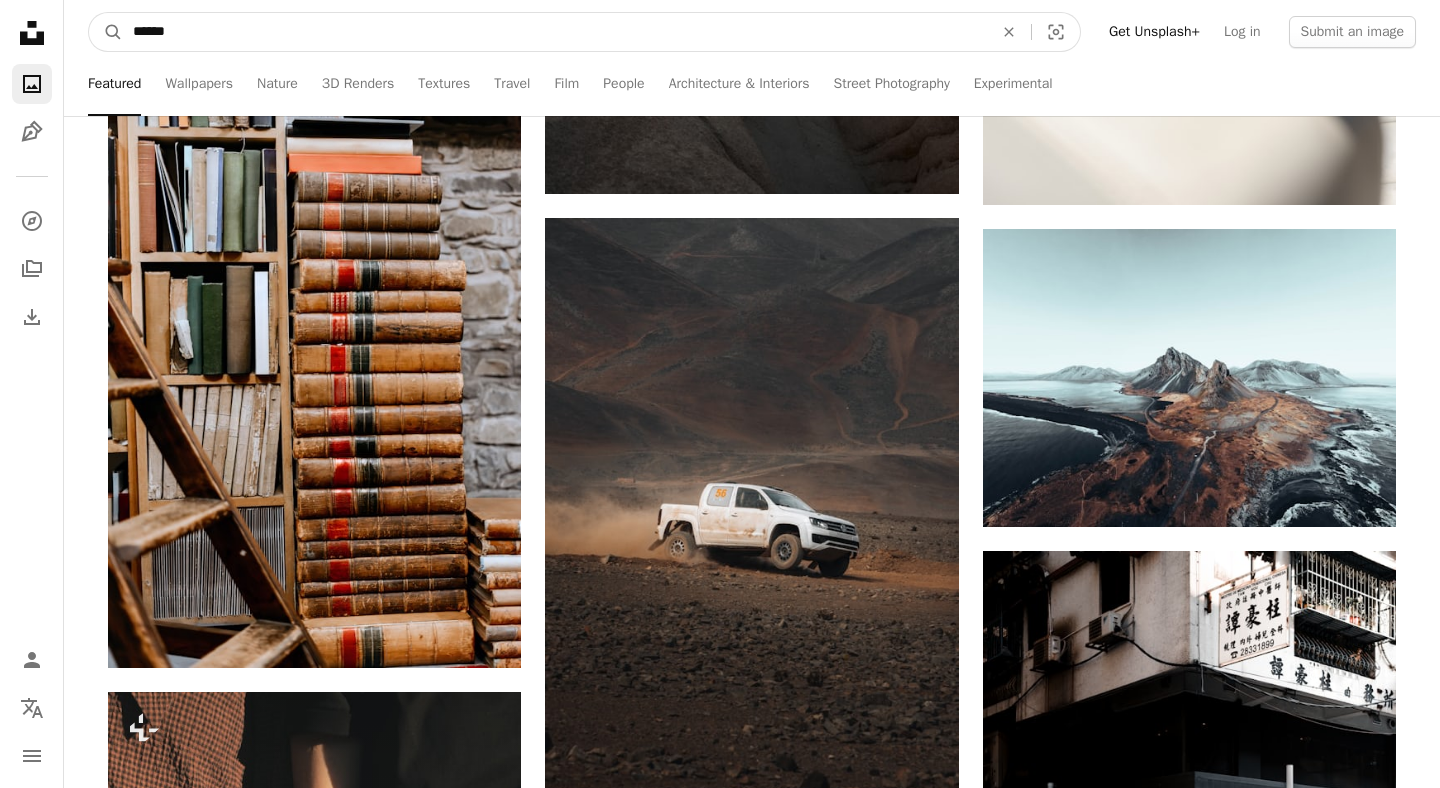 type on "*******" 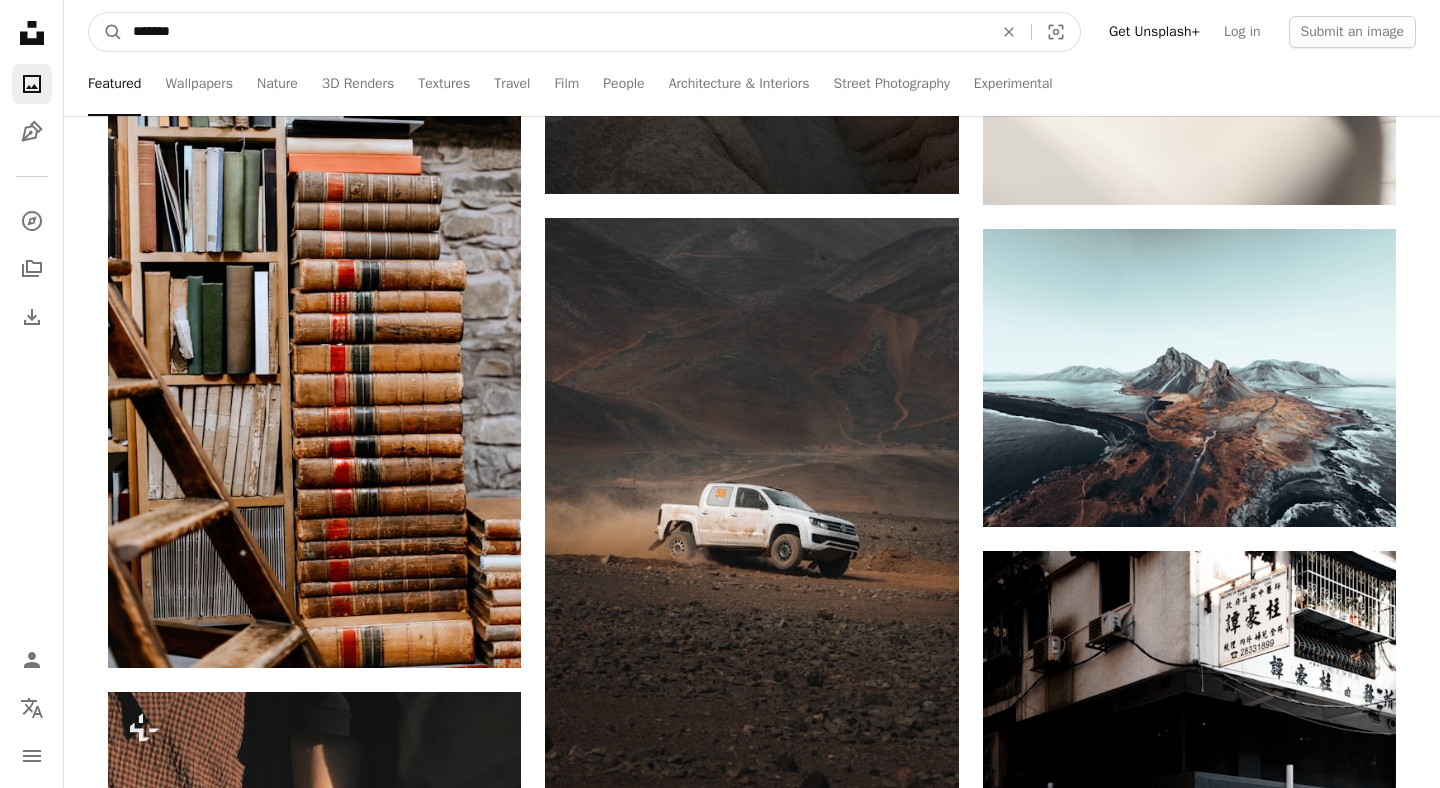 click on "*******" at bounding box center [555, 32] 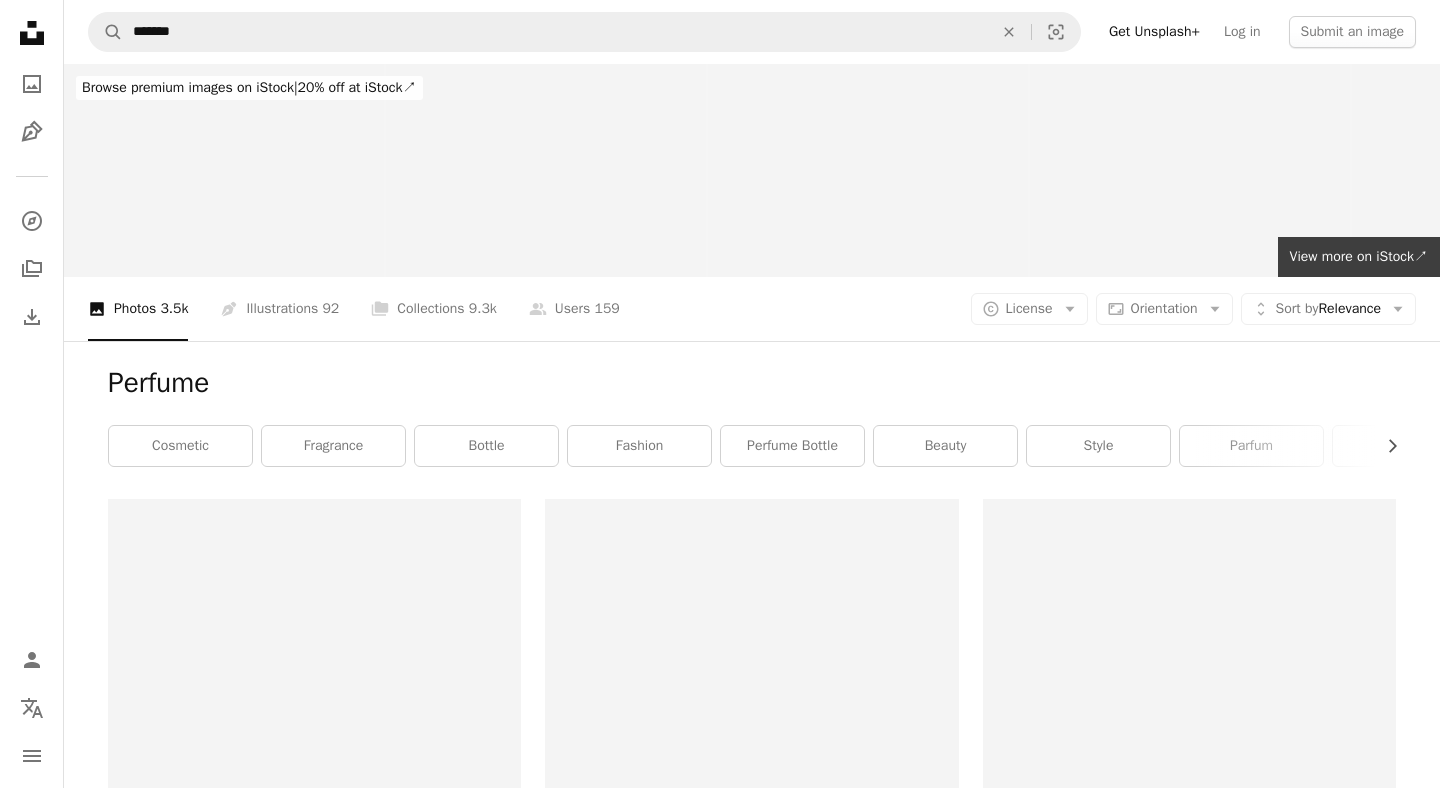 scroll, scrollTop: 0, scrollLeft: 0, axis: both 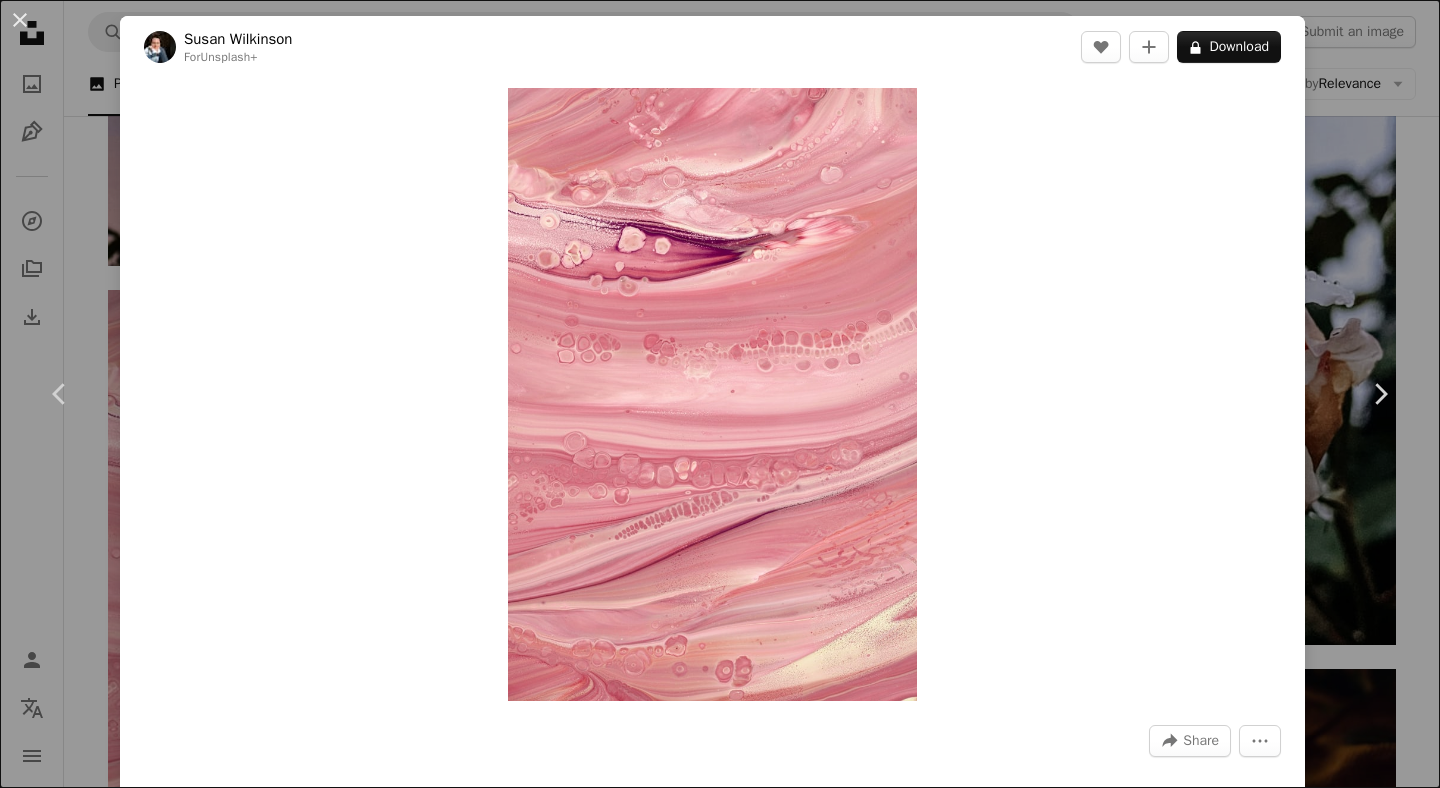 click on "A heart A plus sign [FIRST] [LAST] For Unsplash+ A heart A plus sign A lock Download Zoom in A forward-right arrow Share More Actions Calendar outlined Published on [DATE] Safety Licensed under the Unsplash+ License wallpaper abstract texture art painting pattern colorful paint artwork modern art liquid vibrant abstraction fluid acrylic pouring pour flowing Creative Commons images From this series Chevron right Plus sign for Unsplash+ Plus sign for Unsplash+ Plus sign for Unsplash+ Plus sign for Unsplash+ Plus sign for Unsplash+ Plus sign for Unsplash+ Plus sign for Unsplash+ Plus sign for Unsplash+ Plus sign for Unsplash+ Plus sign for Unsplash+ Related images Plus sign for Unsplash+ A heart A plus sign [FIRST] [LAST] For Unsplash+ A lock Download Plus sign for Unsplash+ A heart A plus sign [FIRST] [LAST] For Unsplash+ A lock Download Plus sign for Unsplash+ A heart A plus sign [FIRST] [LAST] For Unsplash+ A lock Download Plus sign for Unsplash+ A heart A plus sign For" at bounding box center [720, 394] 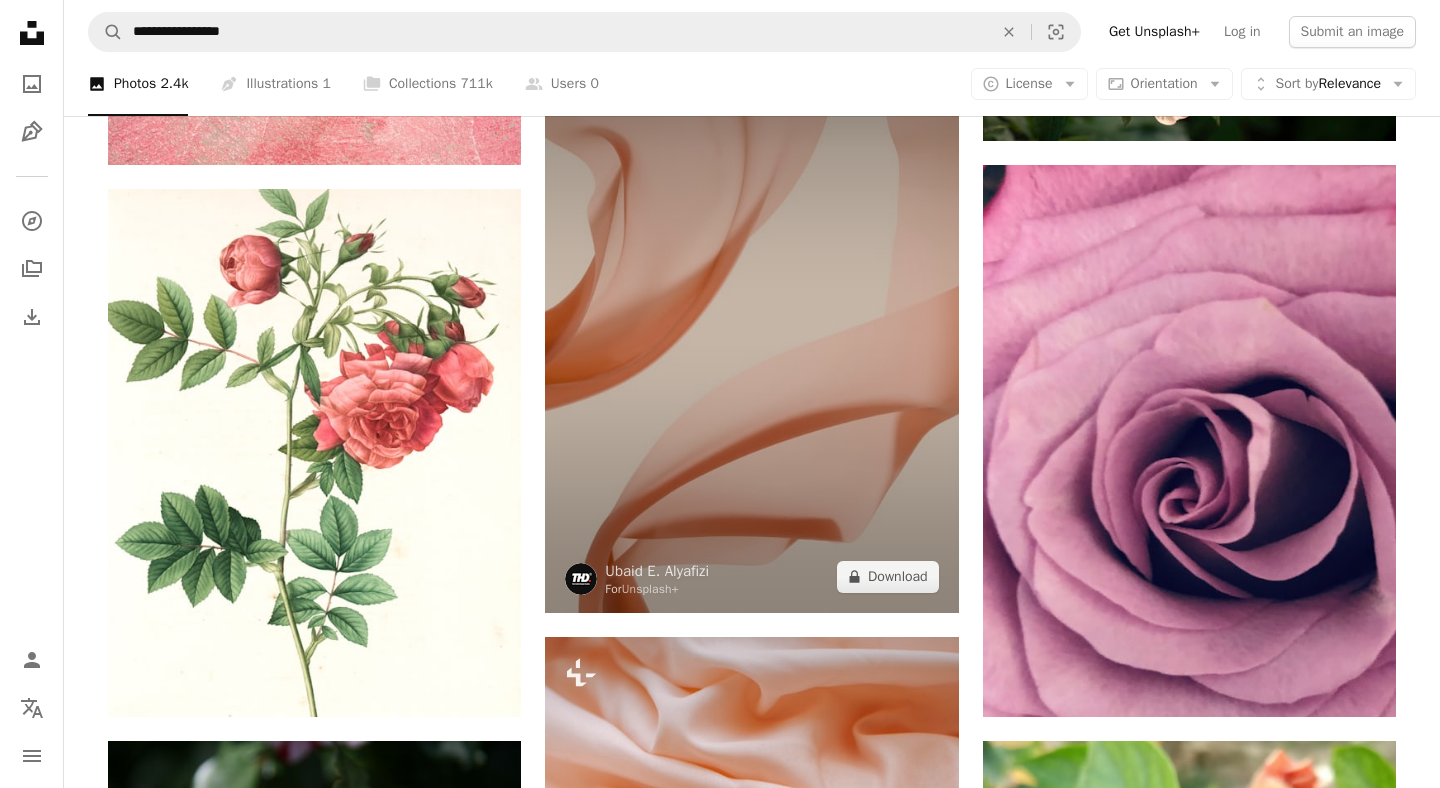 scroll, scrollTop: 28604, scrollLeft: 0, axis: vertical 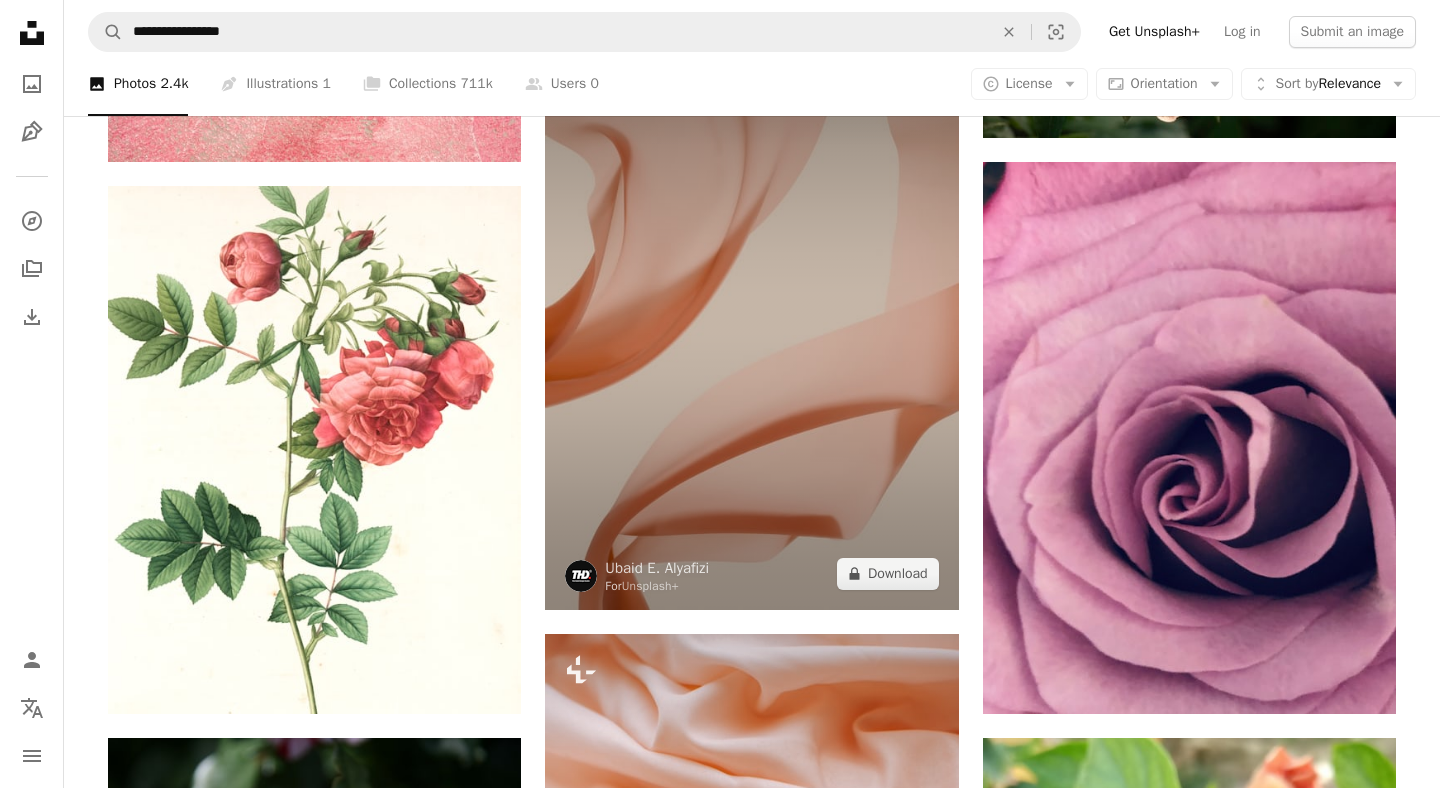 click at bounding box center [751, 320] 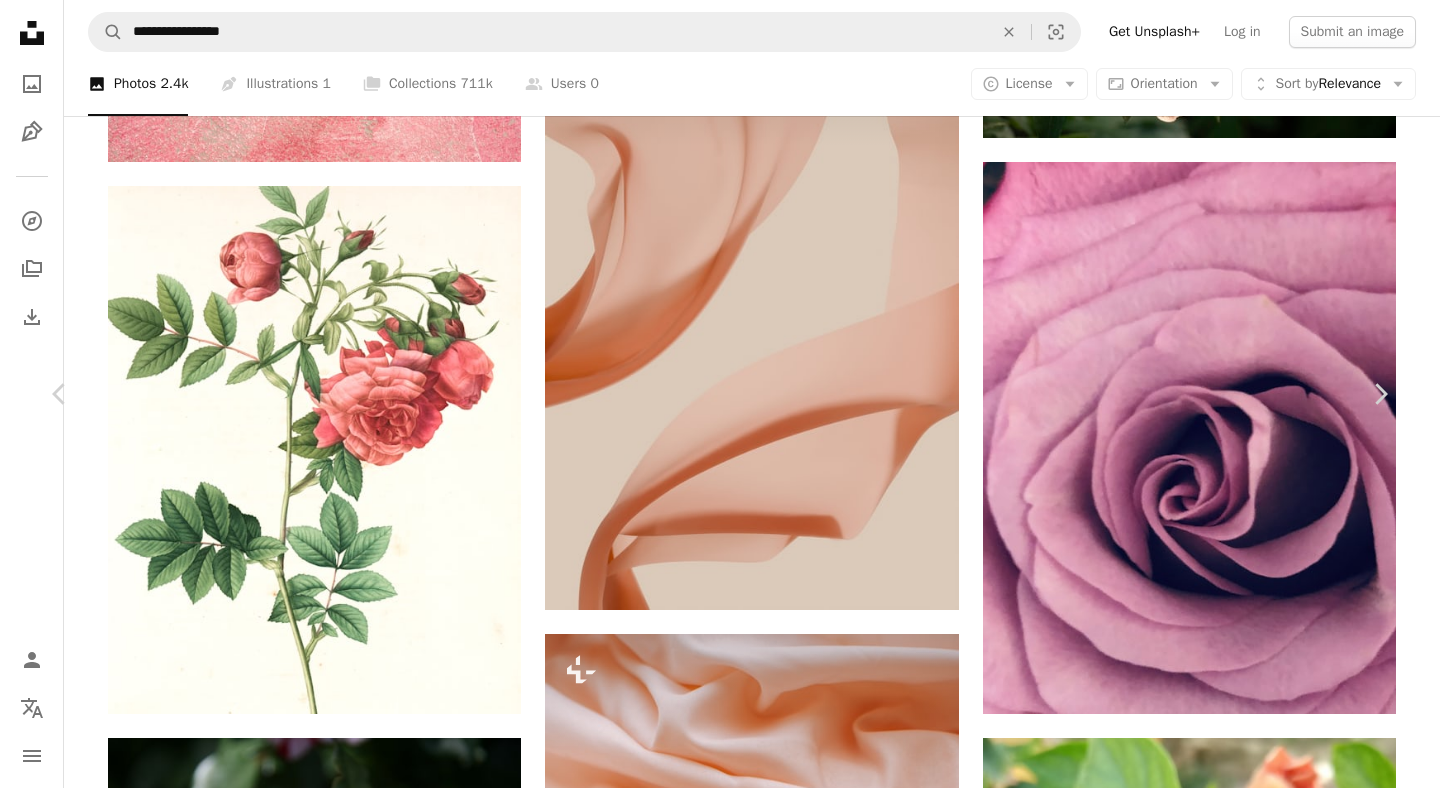 click on "An X shape Chevron left Chevron right [FIRST] [LAST] For Unsplash+ A heart A plus sign Download Zoom in Featured in Textures A forward-right arrow Share More Actions Calendar outlined Published on February 17, 2025 Safety Licensed under the Unsplash+ License wallpaper texture 3d wallpaper pattern 3d render light background light color light wallpaper renders light mode light mode wallpaper Free images Related images Plus sign for Unsplash+ A heart A plus sign [FIRST] [LAST] For Unsplash+ A lock Download Plus sign for Unsplash+ A heart A plus sign [FIRST] [LAST] For Unsplash+ A lock Download Plus sign for Unsplash+ A heart A plus sign [FIRST] [LAST] For Unsplash+ A lock Download Plus sign for Unsplash+ A heart A plus sign [FIRST] [LAST] For Unsplash+ A lock Download Plus sign for Unsplash+ A heart A plus sign [FIRST] [LAST] For Unsplash+ A lock Download Plus sign for Unsplash+ A heart A plus sign [INITIALS]. [LAST] For Unsplash+ A lock Download Plus sign for Unsplash+ A heart A plus sign Planet Volumes" at bounding box center [720, 6246] 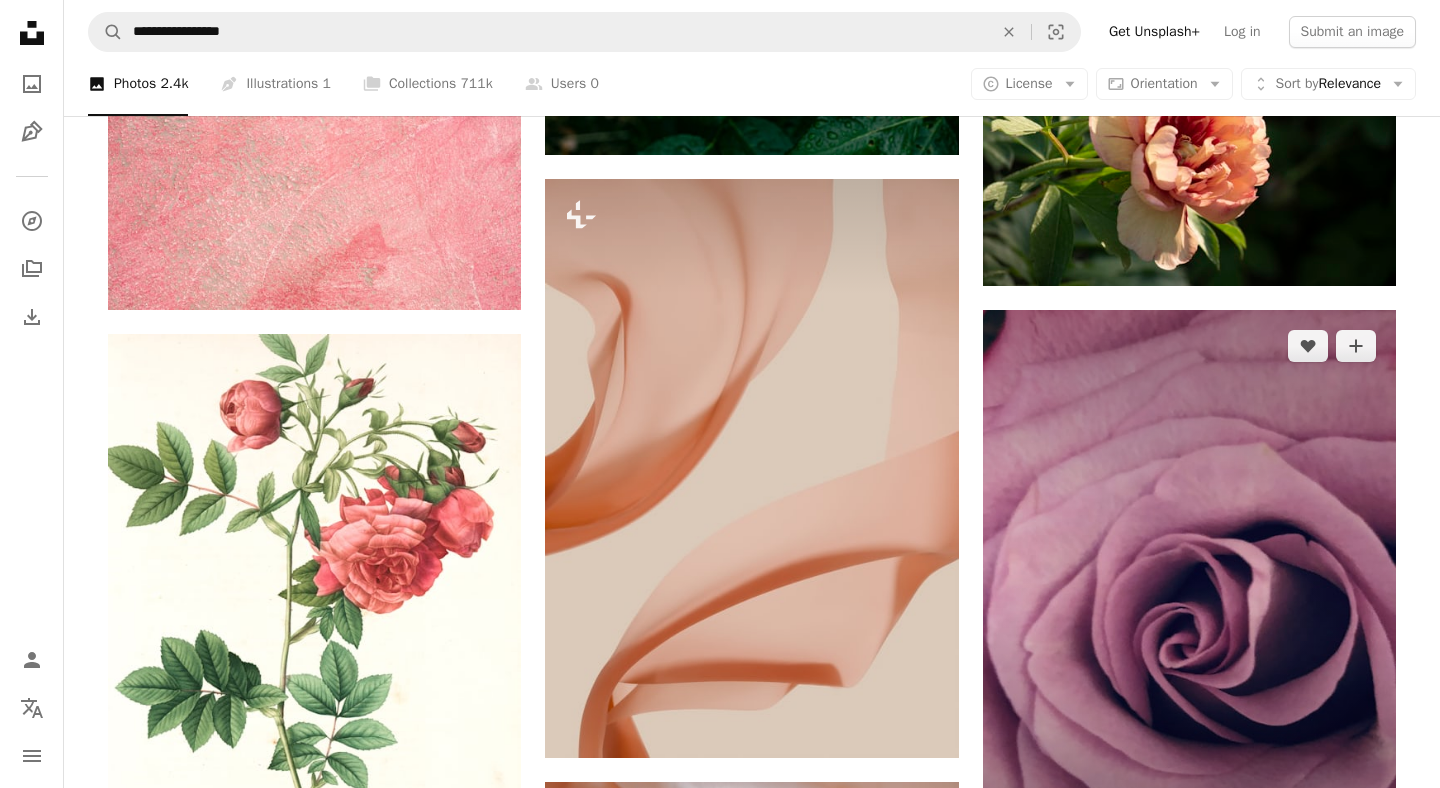 scroll, scrollTop: 28501, scrollLeft: 0, axis: vertical 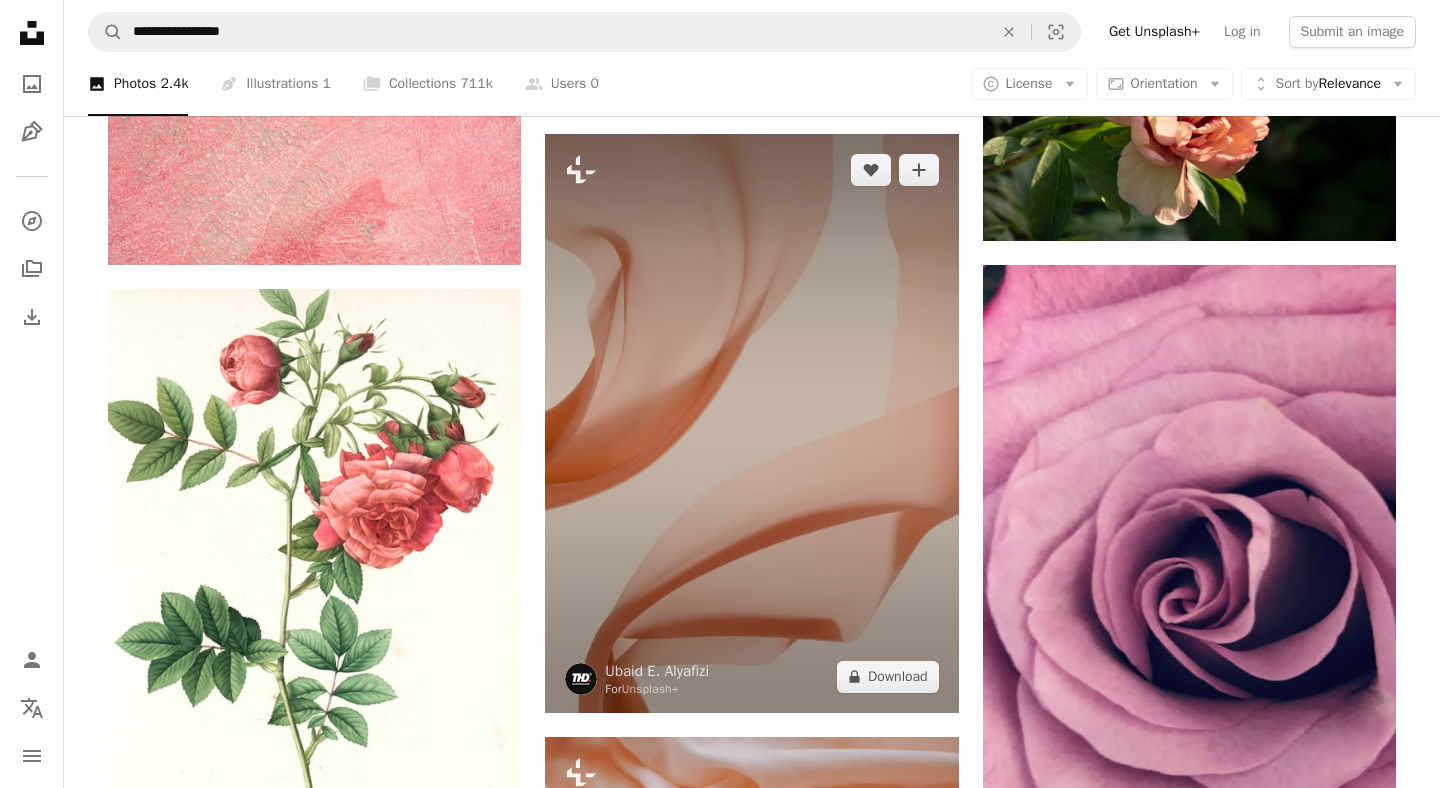click at bounding box center (751, 423) 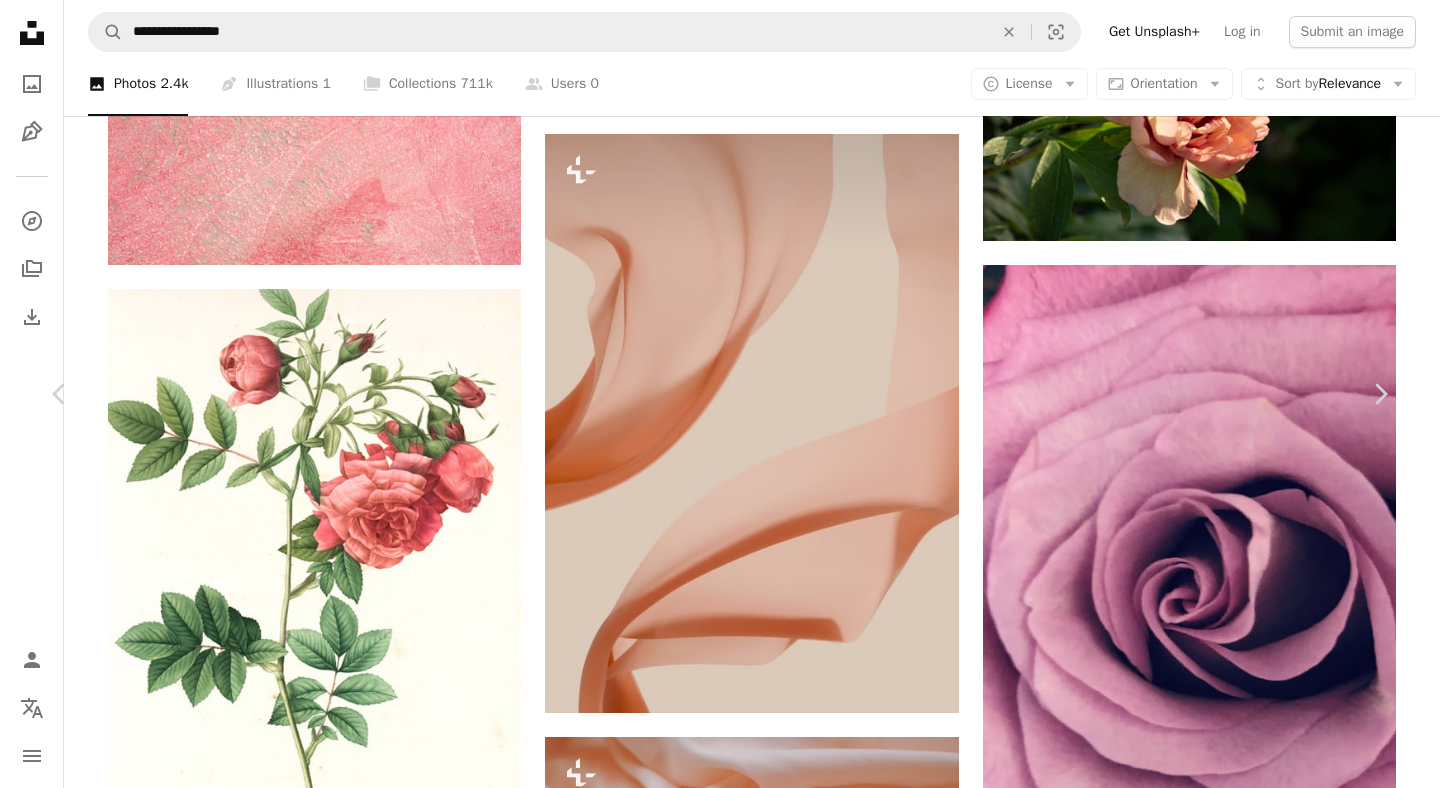scroll, scrollTop: 28380, scrollLeft: 0, axis: vertical 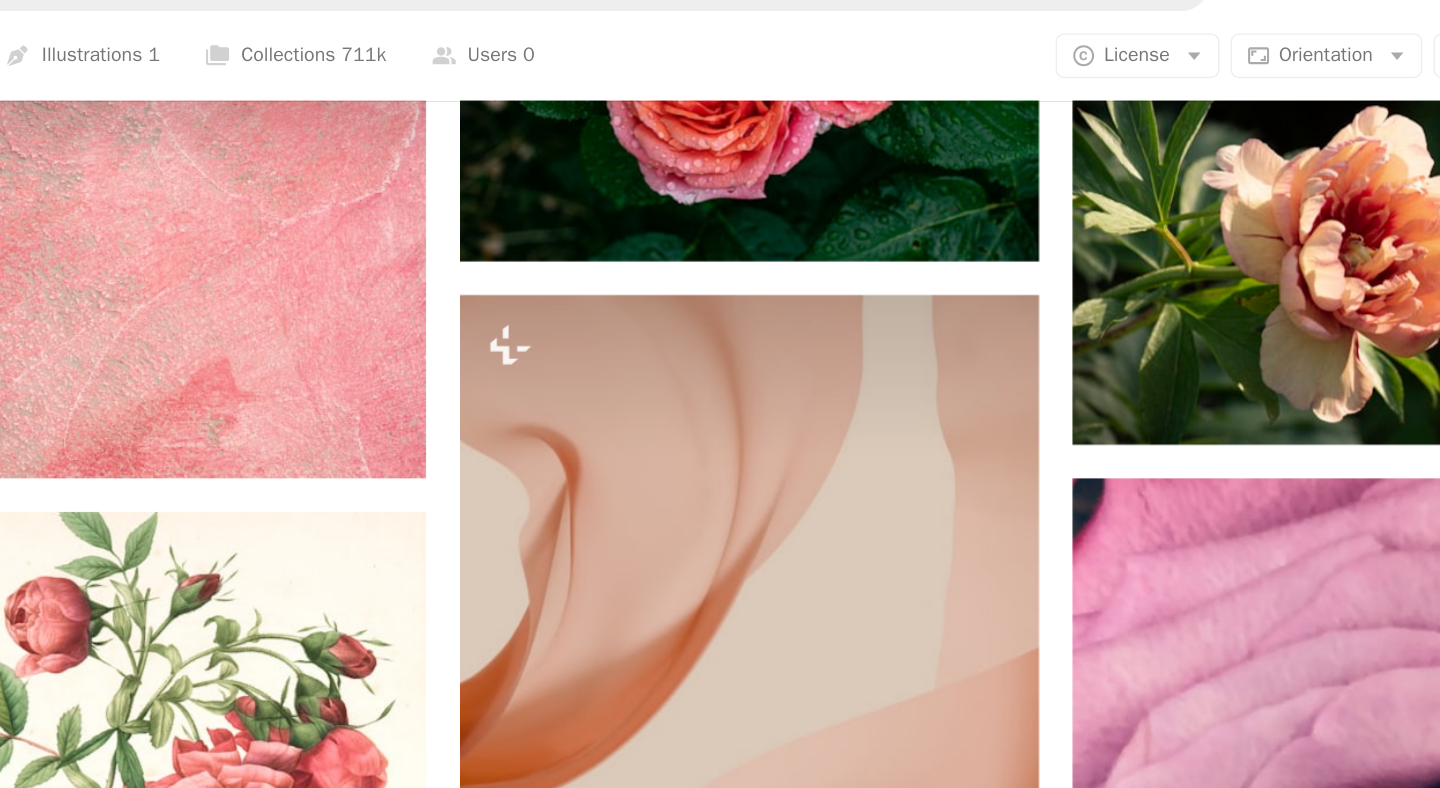 click on "Zoom in" at bounding box center [712, 6470] 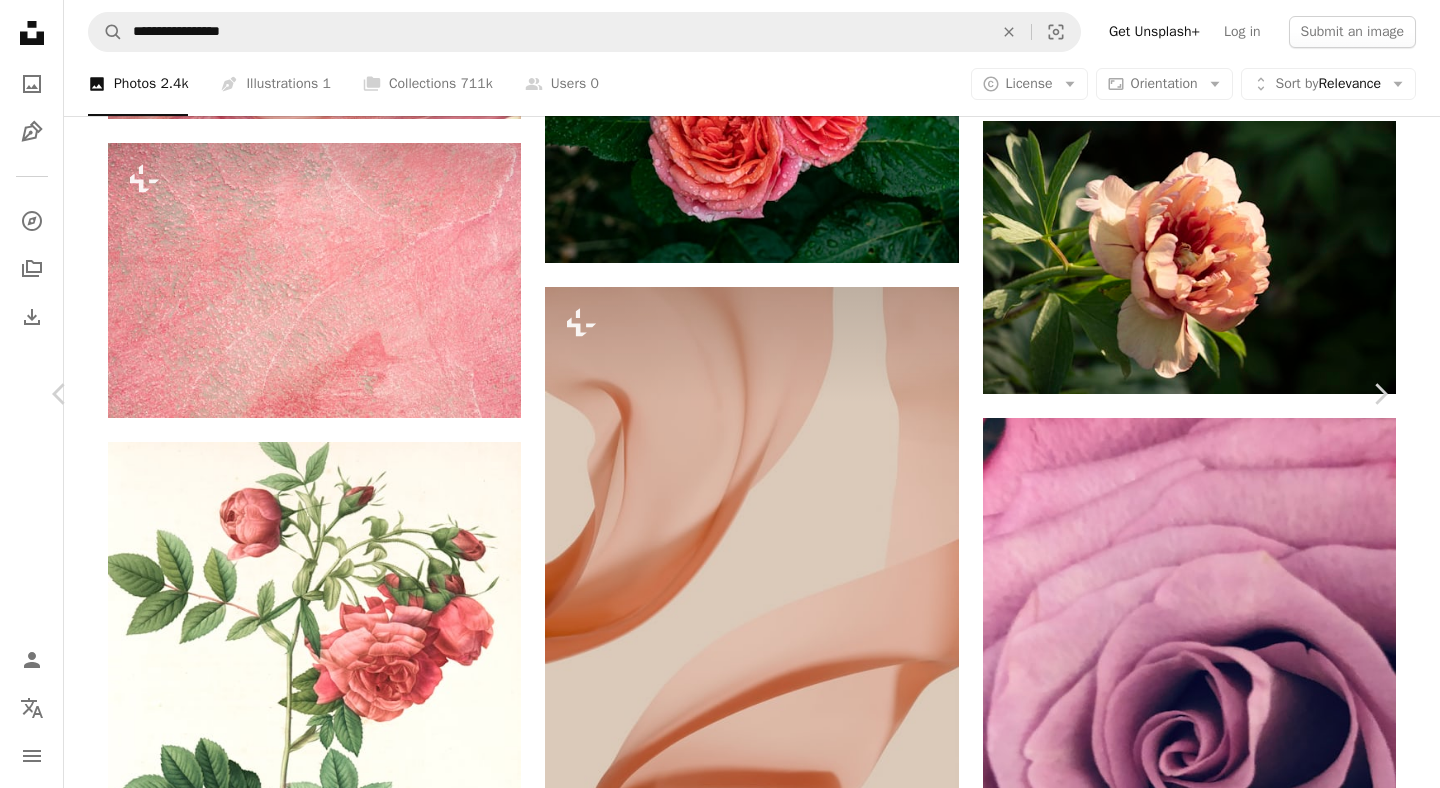click on "An X shape Chevron left Chevron right [FIRST] [LAST] For Unsplash+ A heart A plus sign Download Zoom in Featured in Textures A forward-right arrow Share More Actions Calendar outlined Published on February 17, 2025 Safety Licensed under the Unsplash+ License wallpaper texture 3d wallpaper pattern 3d render light background light color light wallpaper renders light mode light mode wallpaper Free images Related images Plus sign for Unsplash+ A heart A plus sign [FIRST] [LAST] For Unsplash+ A lock Download Plus sign for Unsplash+ A heart A plus sign [FIRST] [LAST] For Unsplash+ A lock Download Plus sign for Unsplash+ A heart A plus sign [FIRST] [LAST] For Unsplash+ A lock Download Plus sign for Unsplash+ A heart A plus sign [FIRST] [LAST] For Unsplash+ A lock Download Plus sign for Unsplash+ A heart A plus sign [FIRST] [LAST] For Unsplash+ A lock Download Plus sign for Unsplash+ A heart A plus sign [INITIALS]. [LAST] For Unsplash+ A lock Download Plus sign for Unsplash+ A heart A plus sign Planet Volumes" at bounding box center (720, 6502) 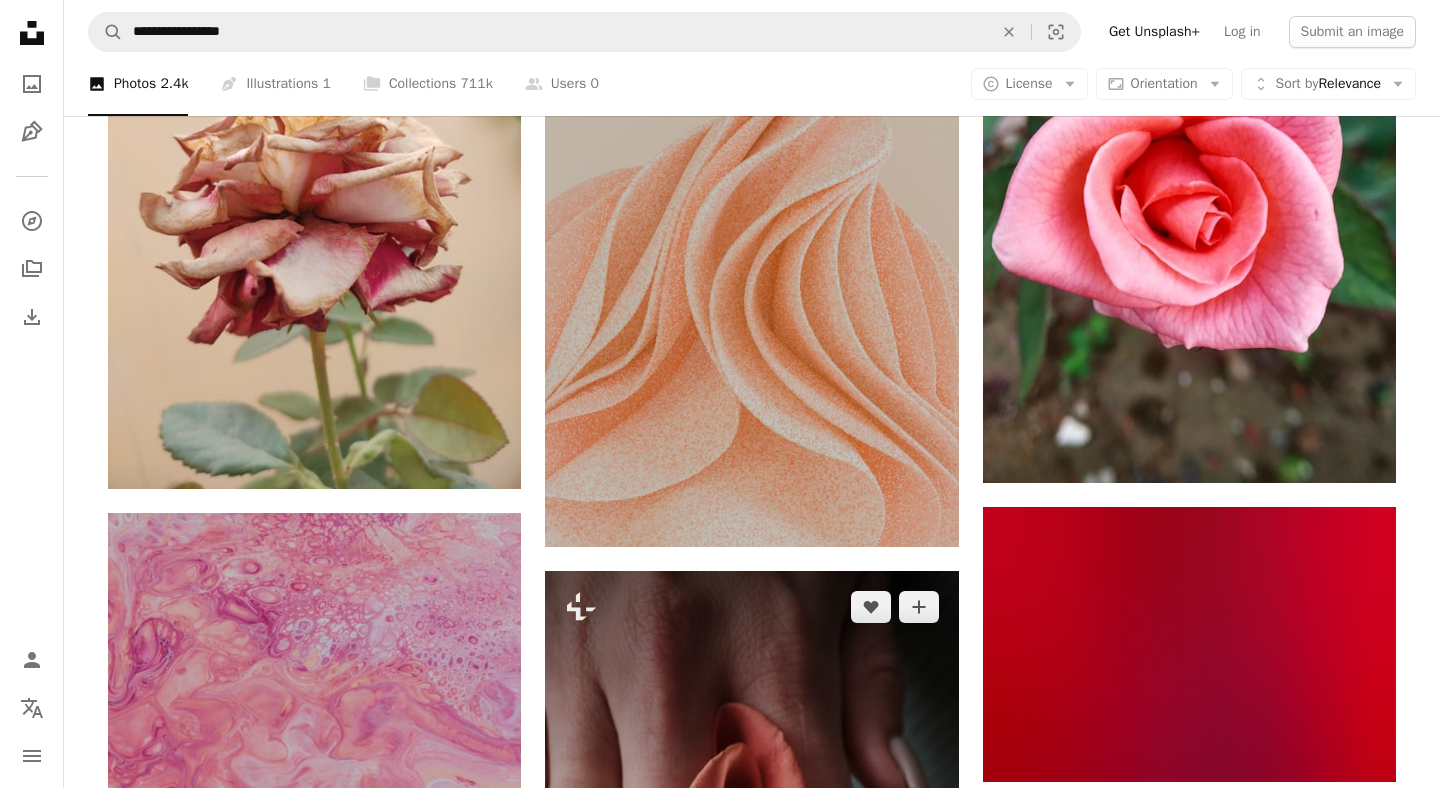 scroll, scrollTop: 31822, scrollLeft: 0, axis: vertical 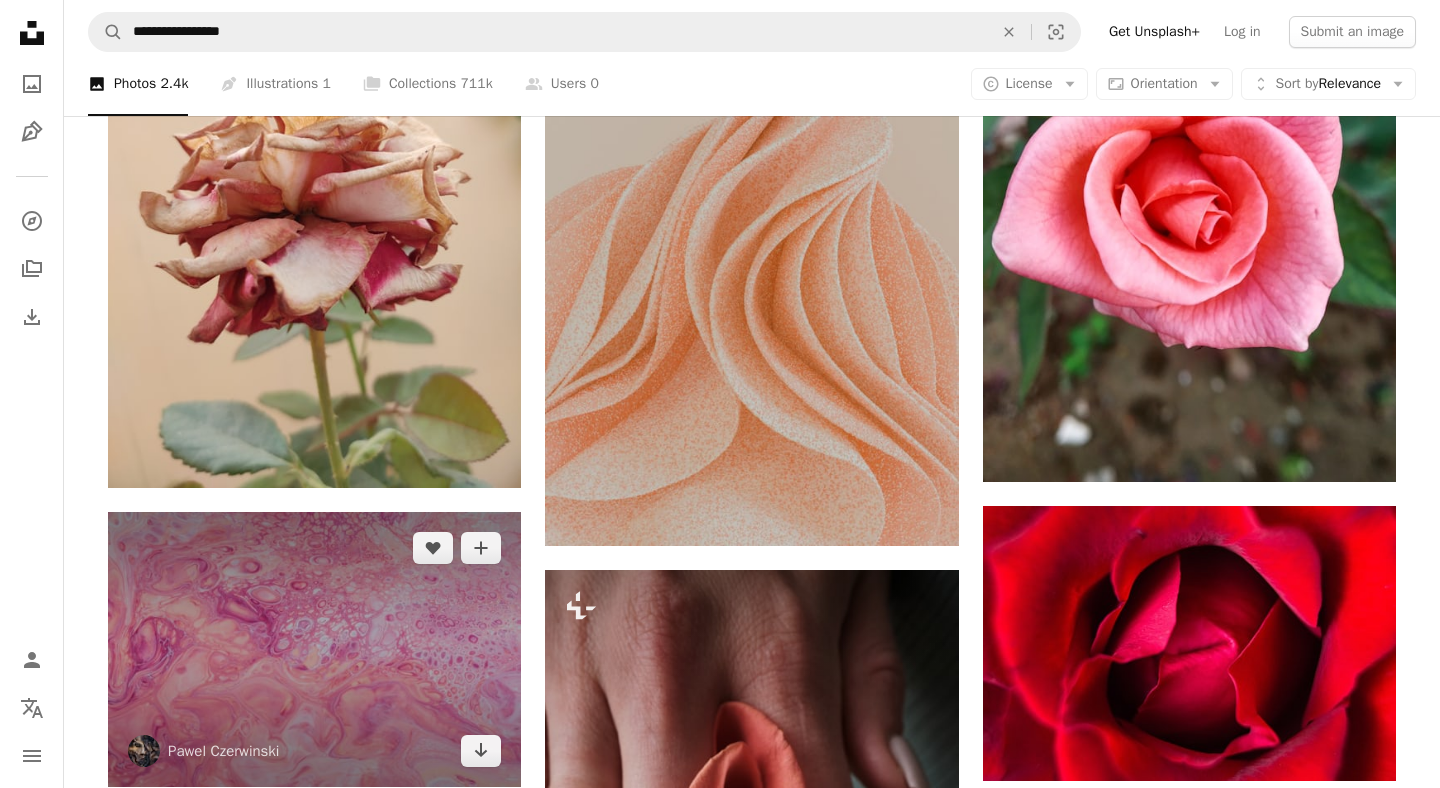 click at bounding box center (314, 649) 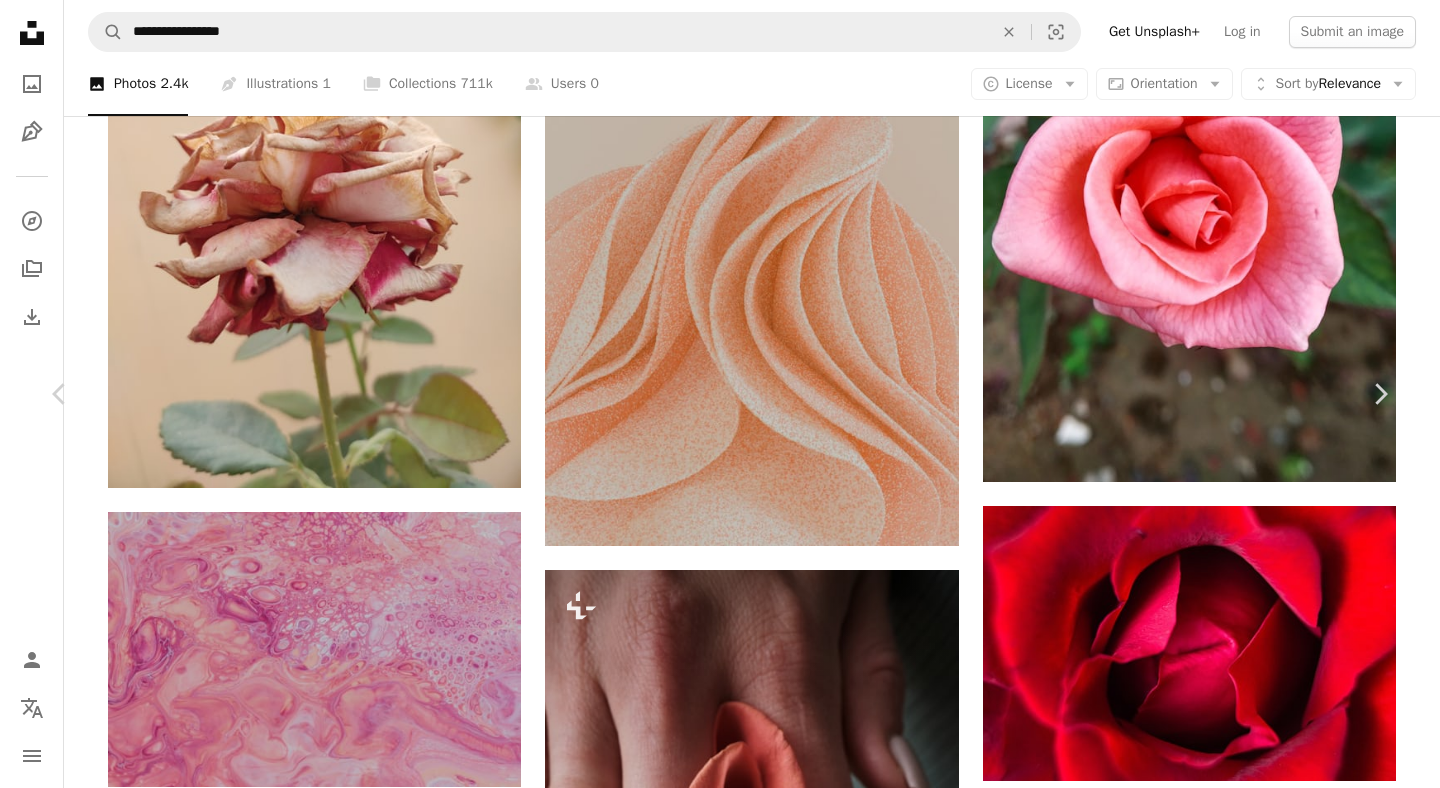 click on "An X shape Chevron left Chevron right [FIRST] [LAST] [FIRST]_[LAST] A heart A plus sign Download free Chevron down Zoom in Views 1,421,395 Downloads 6,811 Featured in Photos A forward-right arrow Share Info icon Info More Actions Calendar outlined Published on December 6, 2019 Camera Canon, EOS 77D Safety Free to use under the Unsplash License abstract texture pattern pink orange purple paint pastel warm cell organic acrylic tissue painted skin brown rug HD Wallpapers Browse premium related images on iStock  |  Save 20% with code UNSPLASH20 View more on iStock  ↗ Related images A heart A plus sign [FIRST] Available for hire A checkmark inside of a circle Arrow pointing down Plus sign for Unsplash+ A heart A plus sign [FIRST] [LAST] For Unsplash+ A lock Download A heart A plus sign [FIRST] Arrow pointing down A heart A plus sign [FIRST] Available for hire A checkmark inside of a circle Arrow pointing down A heart A plus sign [FIRST] [LAST] Arrow pointing down A heart A plus sign [FIRST] [LAST] A heart" at bounding box center [720, 5507] 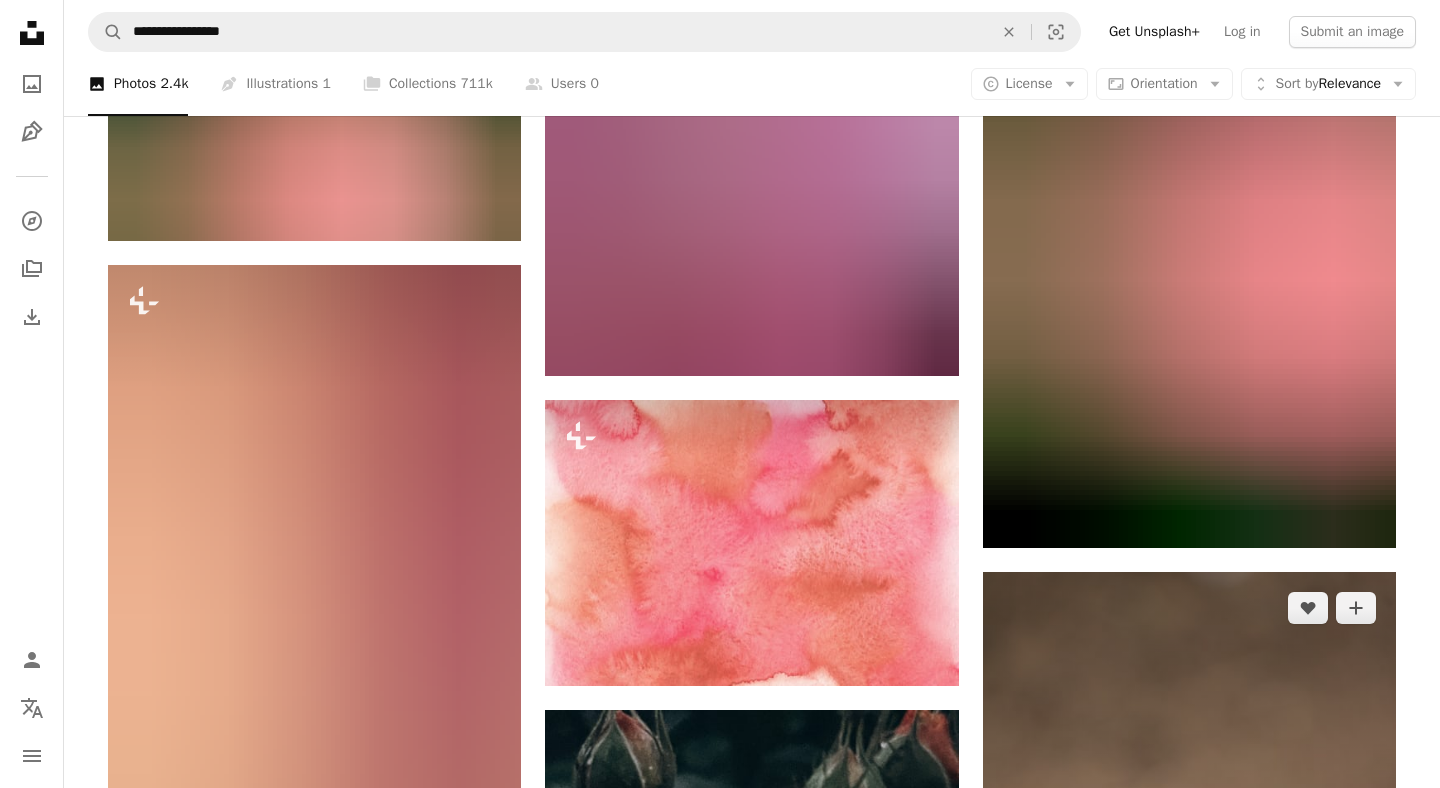 scroll, scrollTop: 35039, scrollLeft: 0, axis: vertical 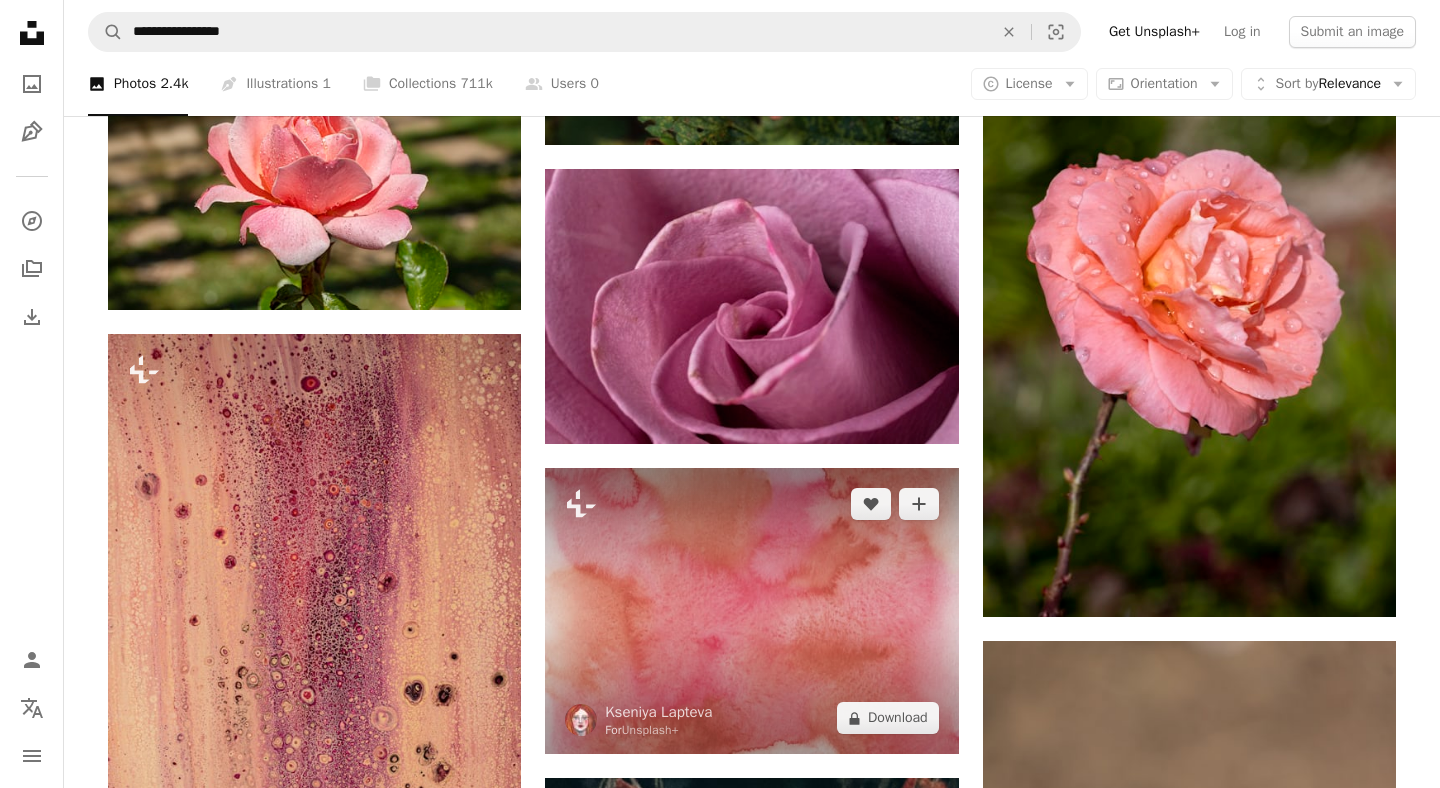 click at bounding box center (751, 611) 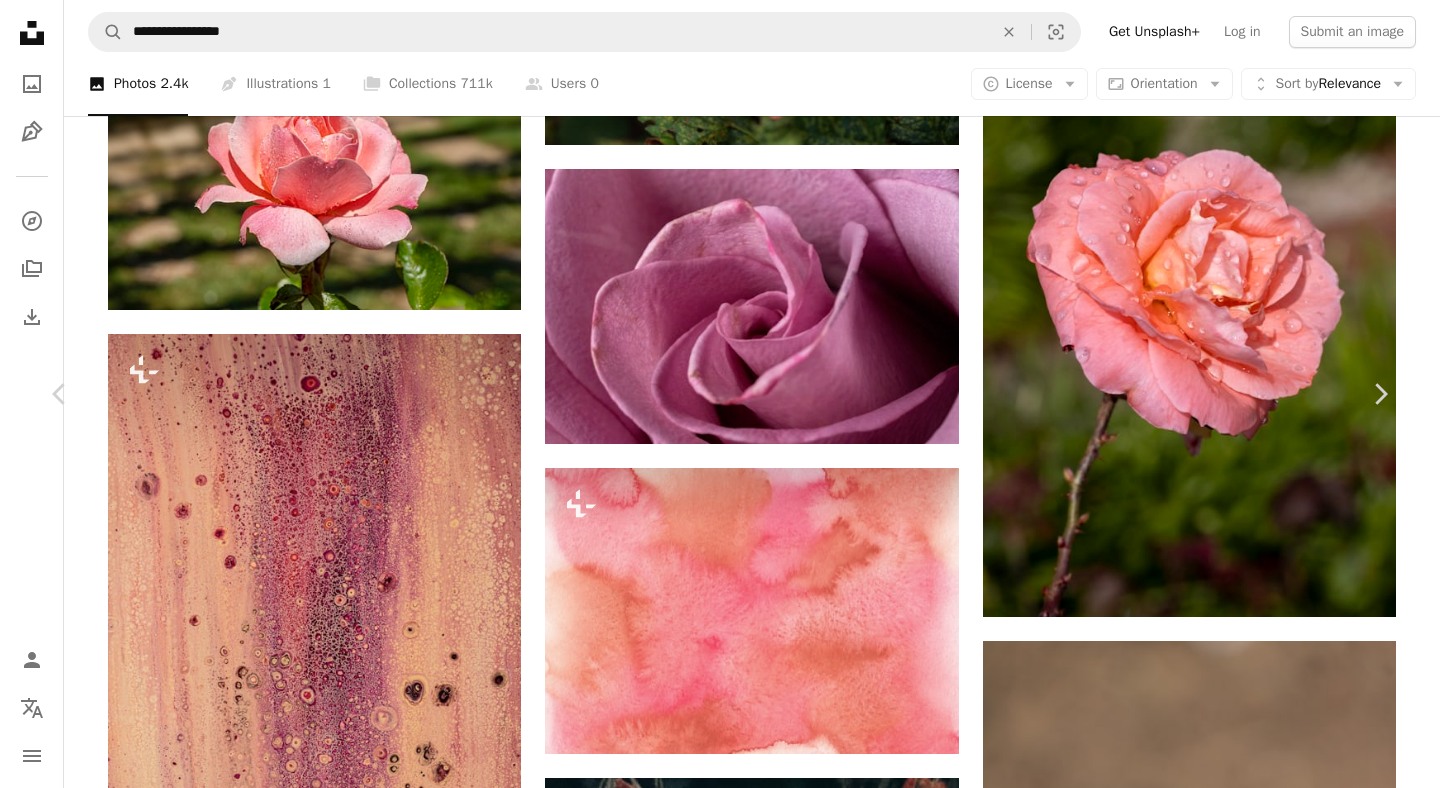 click on "An X shape Chevron left Chevron right [FIRST] [LAST] For Unsplash+ A heart A plus sign A lock Download Zoom in A forward-right arrow Share More Actions Calendar outlined Published on November 30, 2022 Safety Licensed under the Unsplash+ License background texture wallpapers backgrounds watercolor texture paint texture watercolour painted wallpapera Free images From this series Chevron right Plus sign for Unsplash+ Plus sign for Unsplash+ Plus sign for Unsplash+ Plus sign for Unsplash+ Plus sign for Unsplash+ Plus sign for Unsplash+ Plus sign for Unsplash+ Plus sign for Unsplash+ Plus sign for Unsplash+ Plus sign for Unsplash+ Plus sign for Unsplash+ Plus sign for Unsplash+ Related images Plus sign for Unsplash+ A heart A plus sign [FIRST] [LAST] For Unsplash+ A lock Download Plus sign for Unsplash+ A heart A plus sign [FIRST] [LAST] For Unsplash+ A lock Download Plus sign for Unsplash+ A heart A plus sign [FIRST] [LAST] For Unsplash+ A lock Download Plus sign for Unsplash+ A heart A plus sign [FIRST] [LAST] For Unsplash+ A lock Download A heart" at bounding box center [720, 6013] 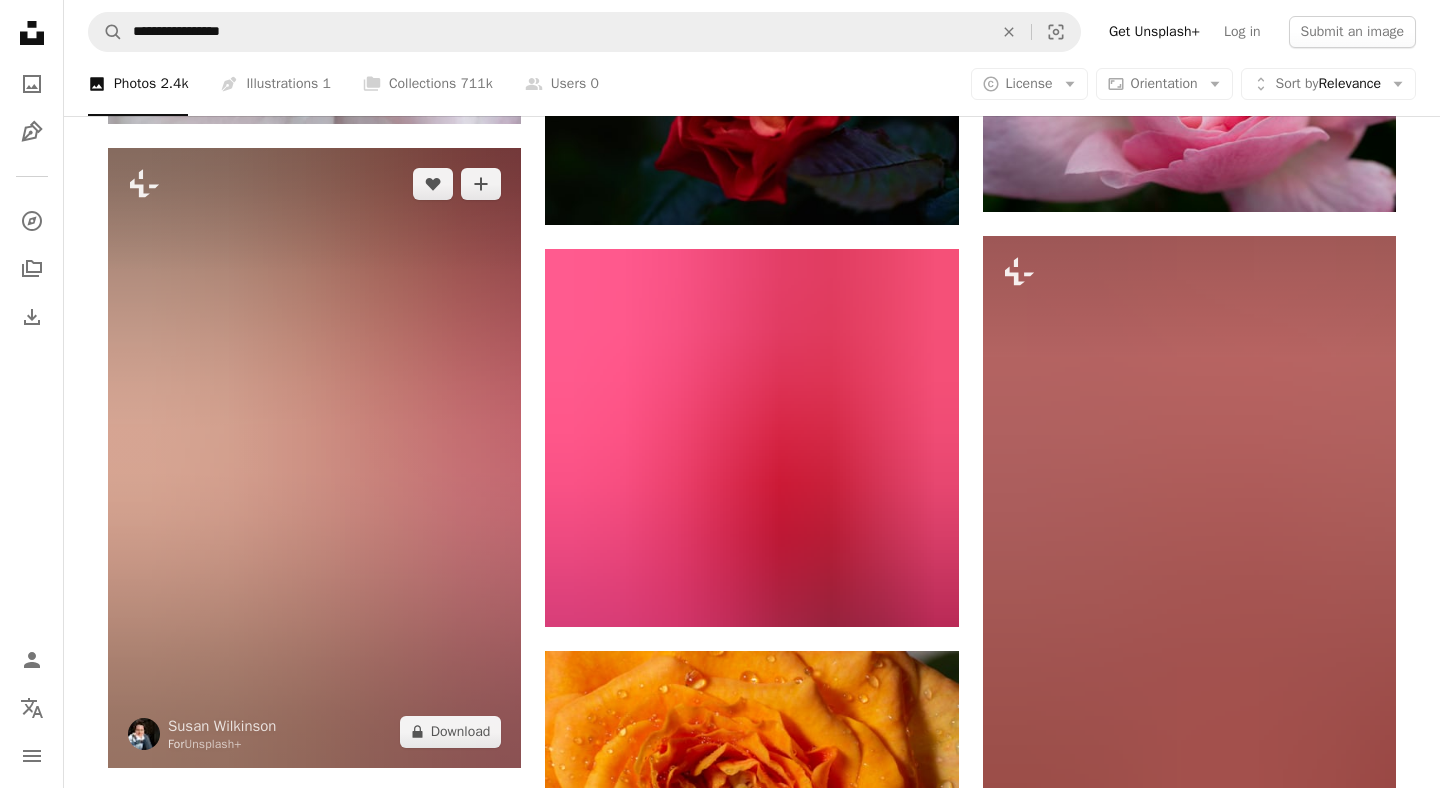 scroll, scrollTop: 38881, scrollLeft: 0, axis: vertical 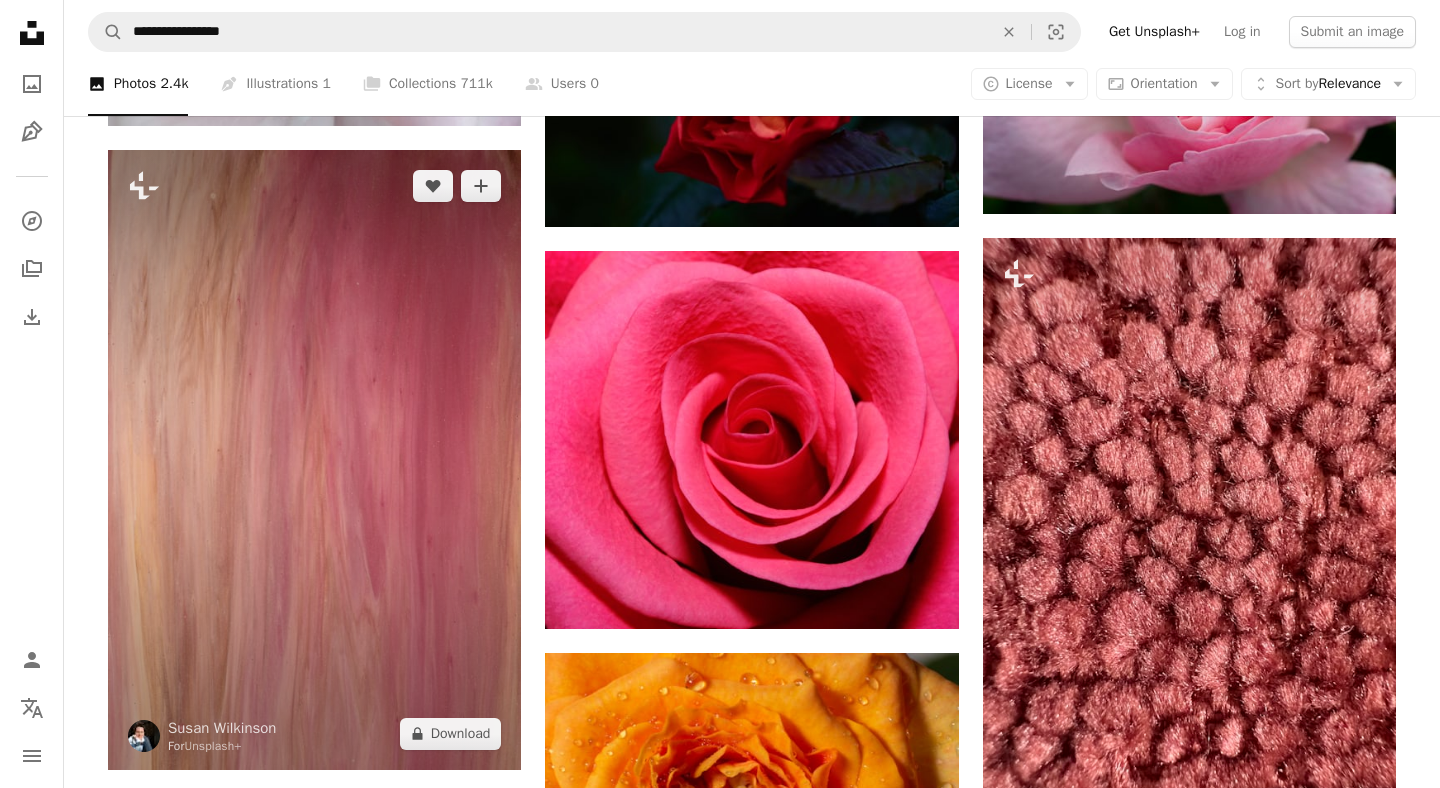 click at bounding box center (314, 460) 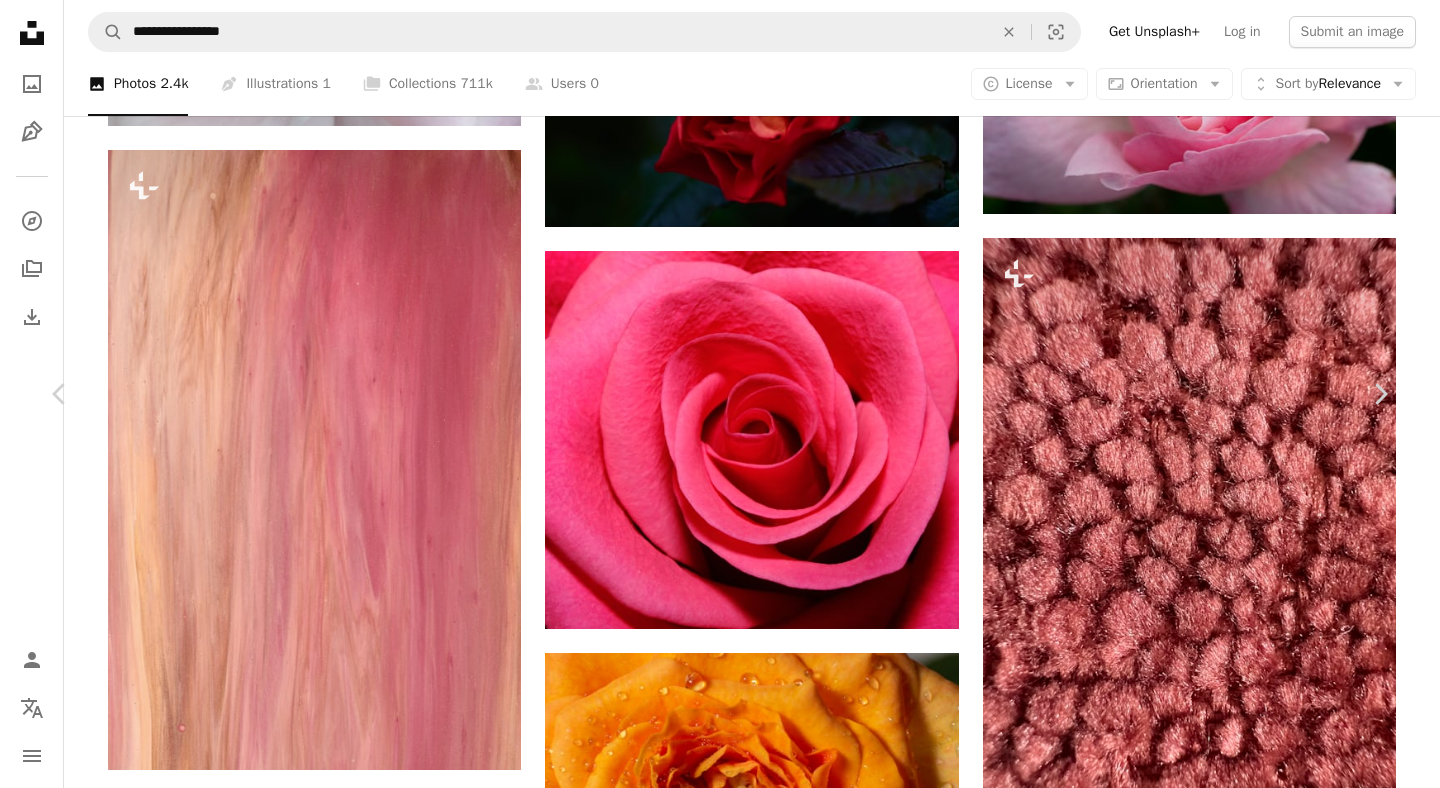 click on "A heart A plus sign [FIRST] [LAST] For Unsplash+ A heart A plus sign A lock Download Plus sign for Unsplash+ A heart A plus sign [FIRST] [LAST] For Unsplash+ A lock Download A heart For" at bounding box center [720, 4794] 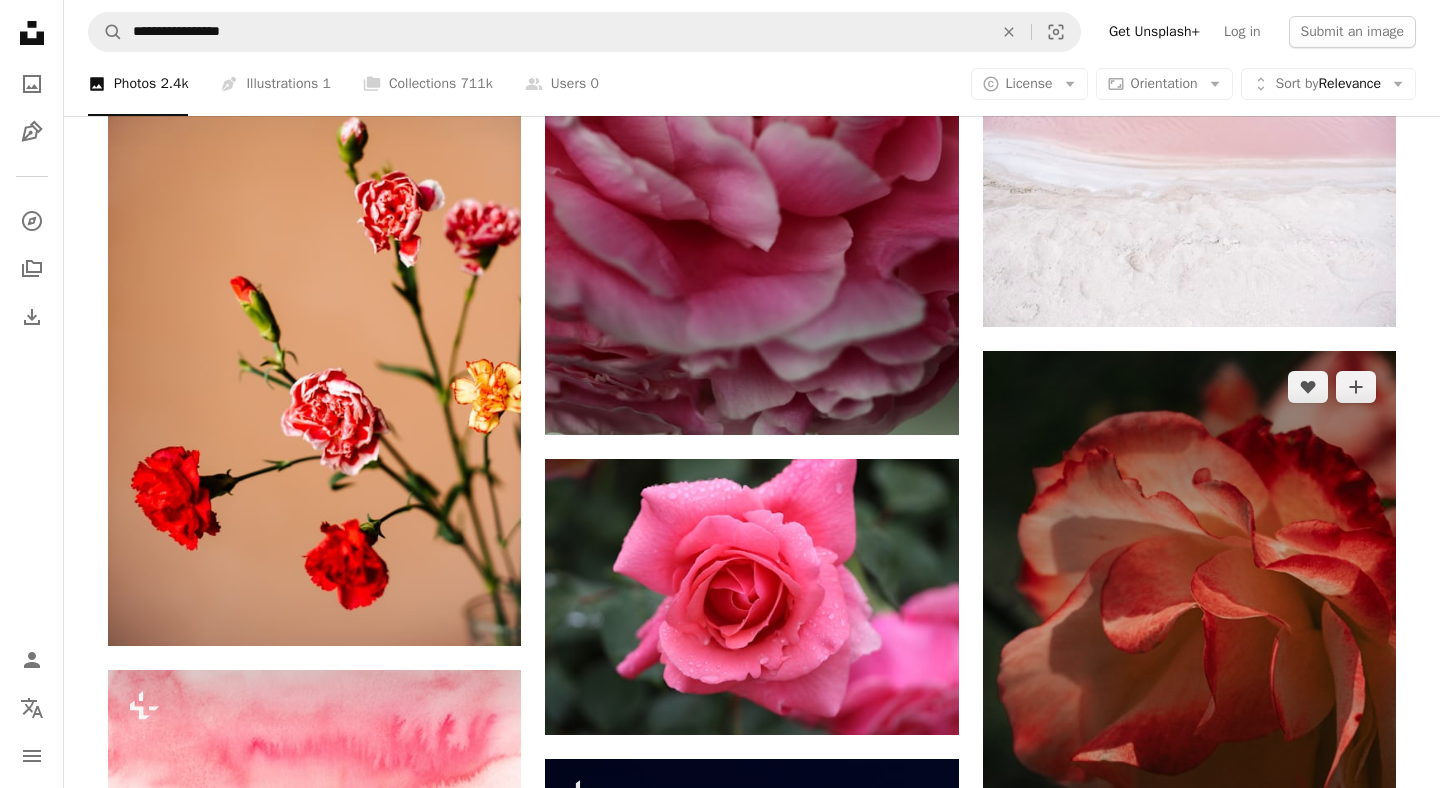 scroll, scrollTop: 46733, scrollLeft: 0, axis: vertical 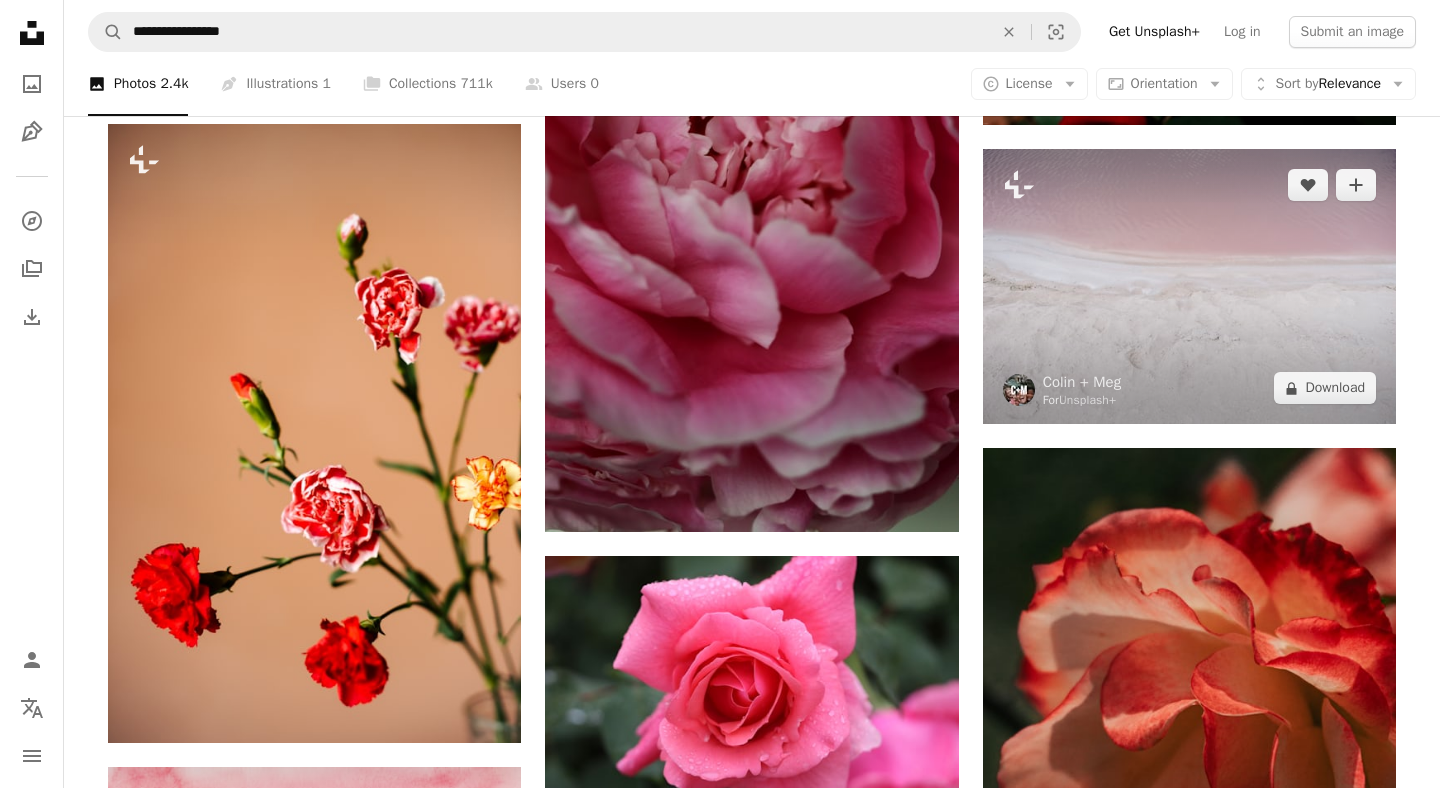 click at bounding box center [1189, 286] 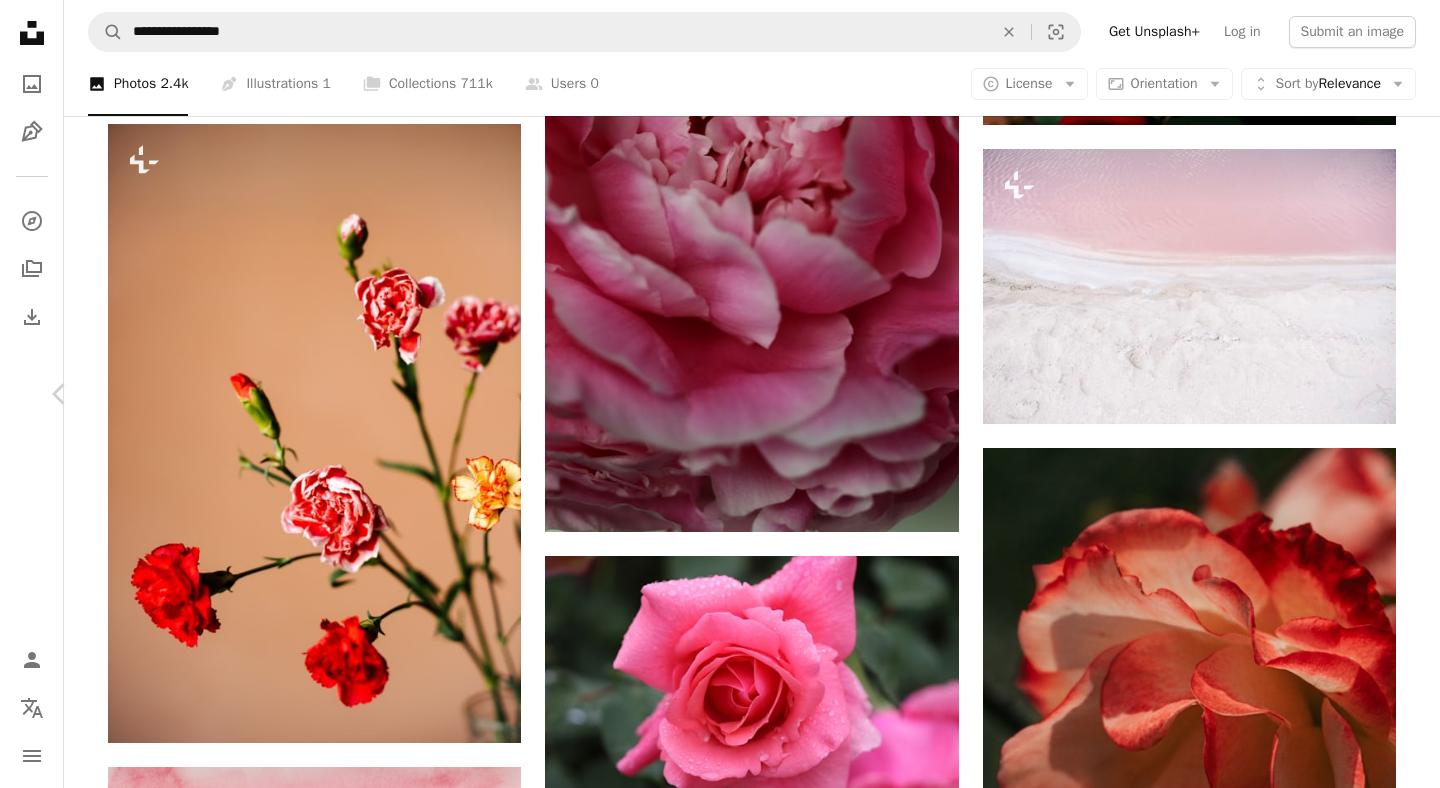 click on "A heart A plus sign [FIRST] + [FIRST] For Unsplash+ A heart A plus sign A lock Download Zoom in A forward-right arrow Share More Actions Calendar outlined Published on [DATE] Safety Licensed under the Unsplash+ License texture pattern wall color paint wallpapers backgrounds girly wallpaper floor tile pink beach ripples pink butterfly pink water pink sea brine pink ocean Creative Commons images From this series Chevron right Plus sign for Unsplash+ Plus sign for Unsplash+ Plus sign for Unsplash+ Plus sign for Unsplash+ Plus sign for Unsplash+ Plus sign for Unsplash+ Plus sign for Unsplash+ Plus sign for Unsplash+ Plus sign for Unsplash+ Plus sign for Unsplash+ Plus sign for Unsplash+ Related images Plus sign for Unsplash+ A heart A plus sign [FIRST] + [FIRST] For Unsplash+ A lock Download Plus sign for Unsplash+ A heart A plus sign [FIRST] [LAST] For Unsplash+ A lock Download Plus sign for Unsplash+ A heart A plus sign [FIRST] [LAST] For Unsplash+ A lock Download Plus sign for Unsplash+ A heart A plus sign For" at bounding box center (720, 5504) 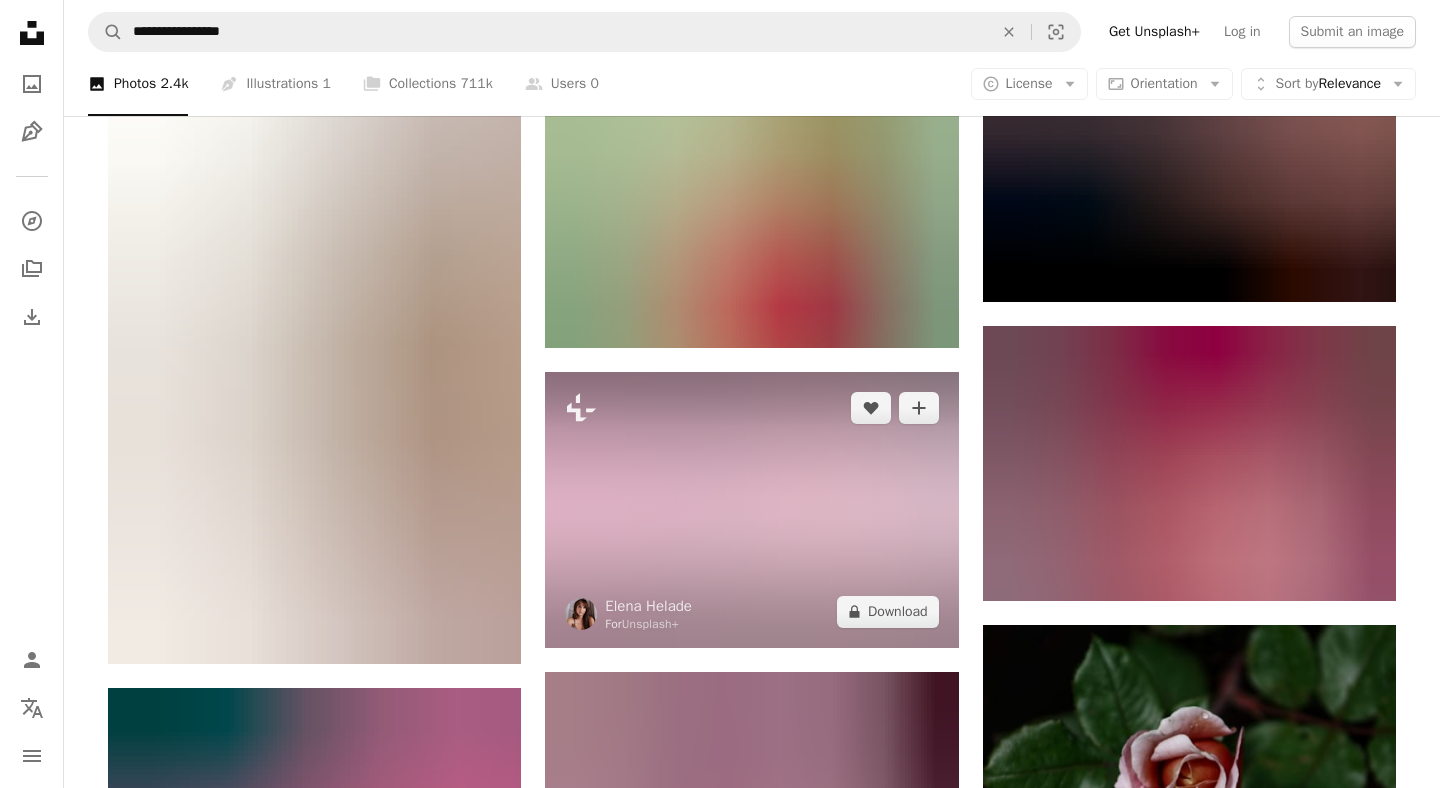 scroll, scrollTop: 63116, scrollLeft: 0, axis: vertical 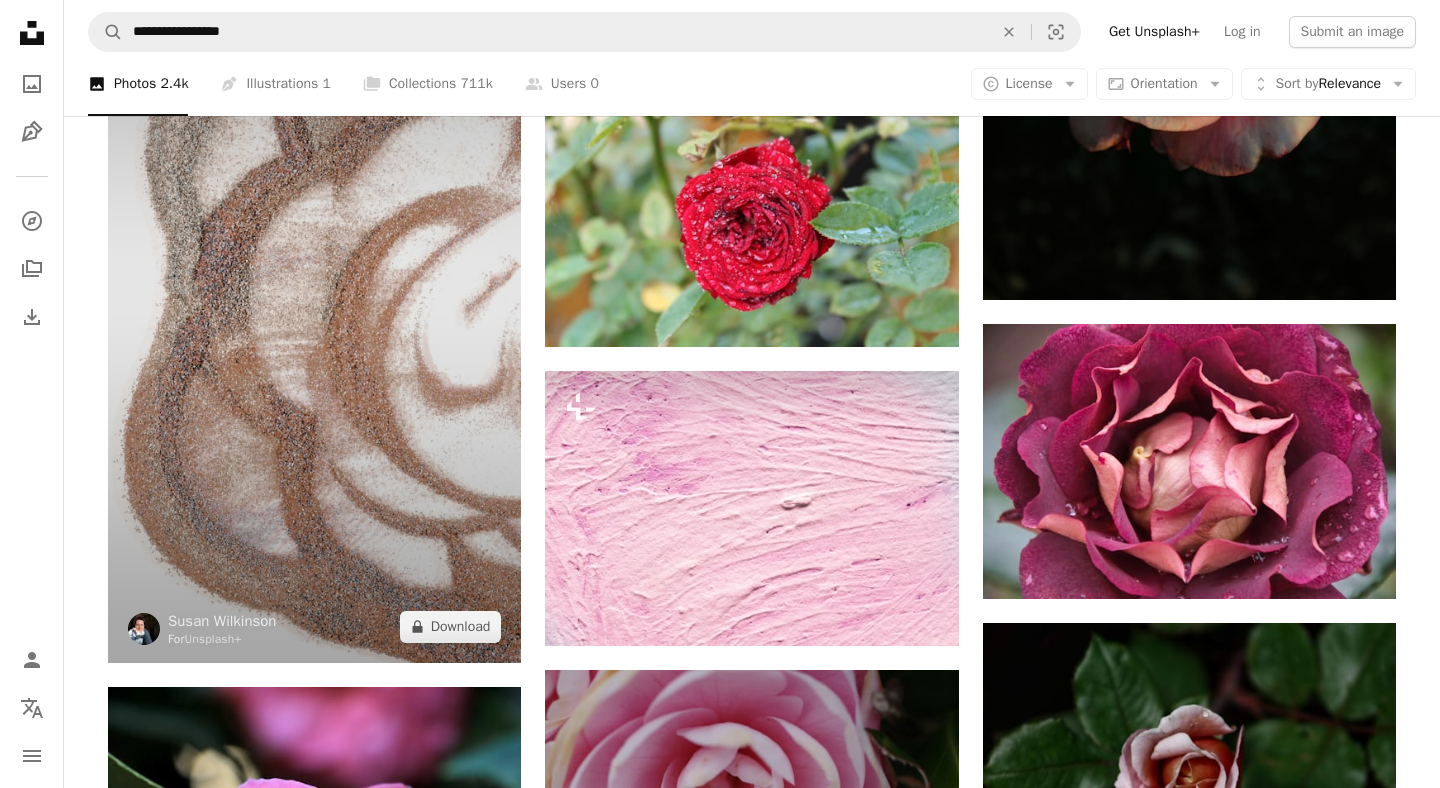 click at bounding box center (314, 294) 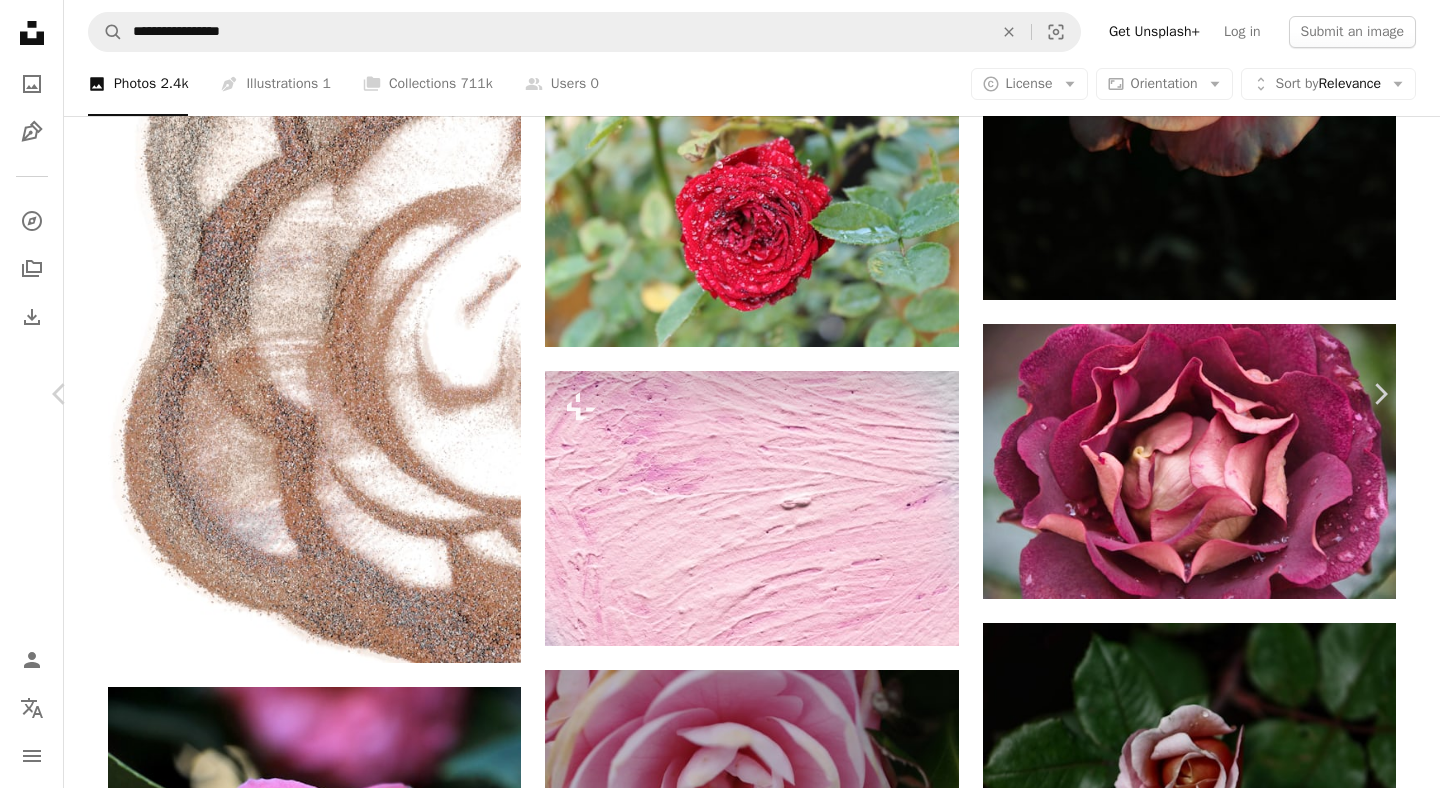 drag, startPoint x: 1421, startPoint y: 165, endPoint x: 1396, endPoint y: 194, distance: 38.28838 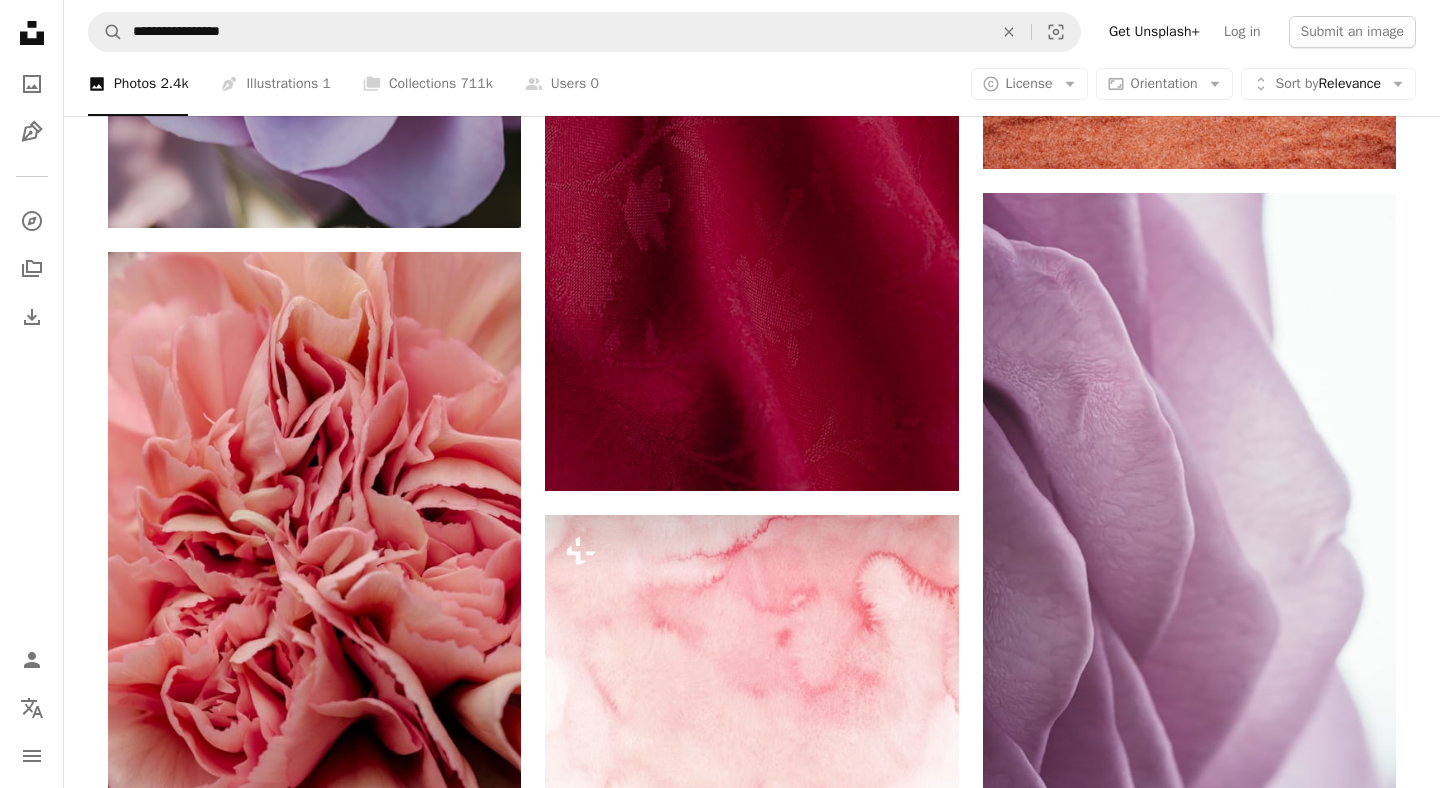 scroll, scrollTop: 75153, scrollLeft: 0, axis: vertical 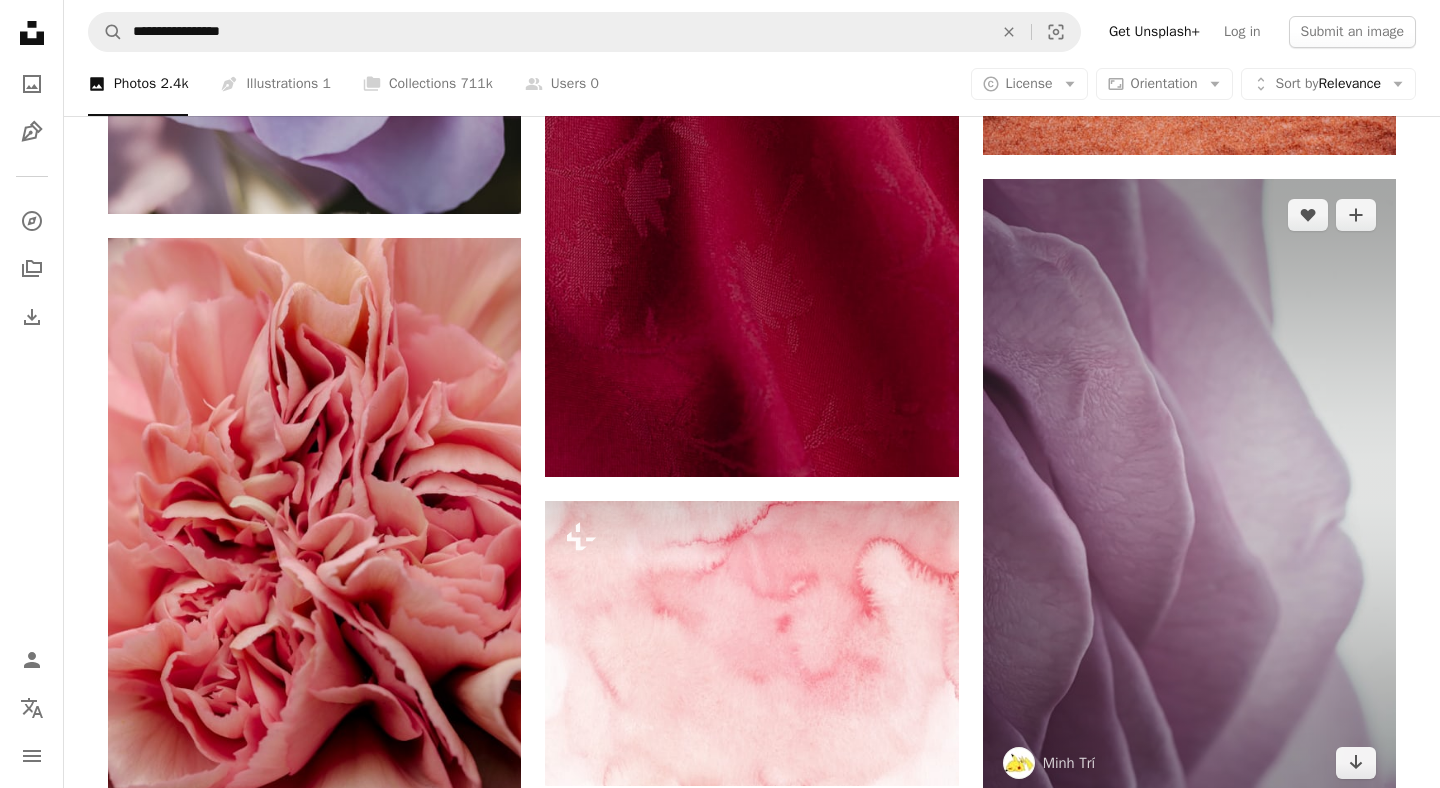 click at bounding box center [1189, 489] 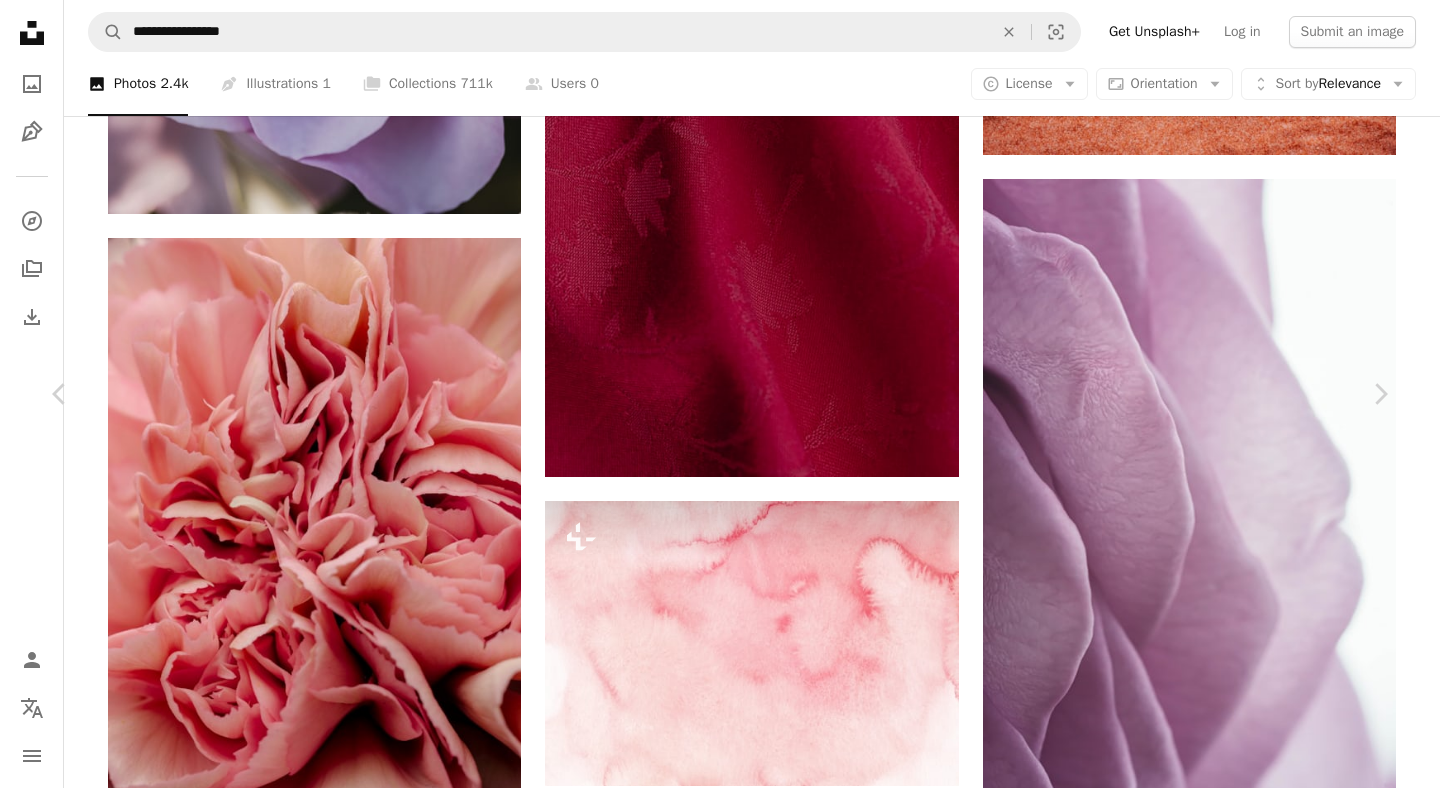 click on "Download free" at bounding box center [1191, 4346] 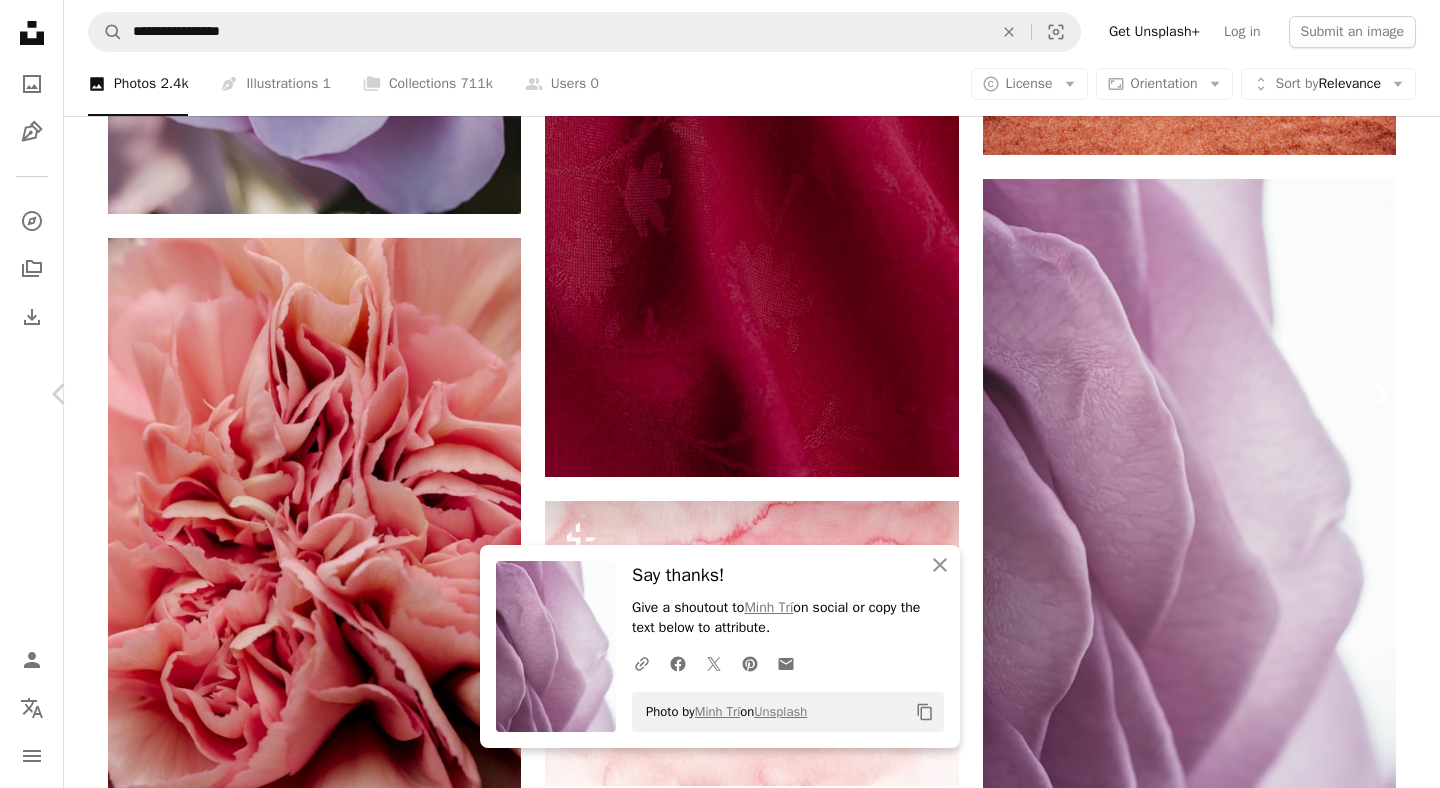 click on "Chevron right" at bounding box center (1380, 394) 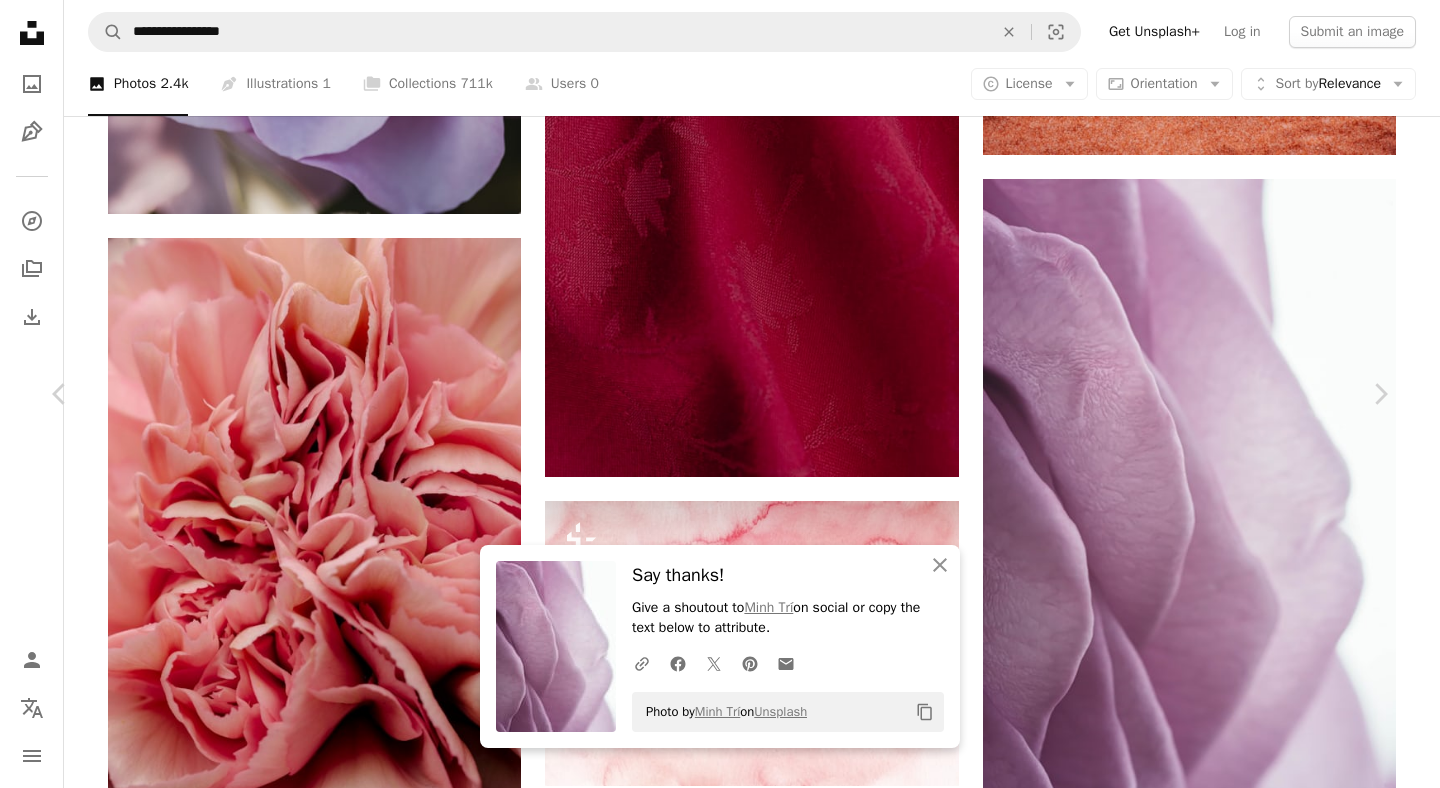 click on "A heart A plus sign Download free Chevron down Zoom in Views 7,155 Downloads 59 A forward-right arrow Share Info icon Info More Actions Calendar outlined Published on [DATE] Camera NIKON CORPORATION, NIKON D7100 Safety Free to use under the Unsplash License flower human plant grey purple blossom petal iris geranium Free pictures Browse premium related images on iStock | Save 20% with code UNSPLASH20 View more on iStock ↗ Related images A heart A plus sign [FIRST] [LAST] Arrow pointing down Plus sign for Unsplash+ A heart A plus sign [FIRST] [LAST] For Unsplash+ A lock Download A heart A plus sign [FIRST] [LAST] Arrow pointing down A heart A plus sign [FIRST] [LAST] Available for hire For" at bounding box center (720, 4693) 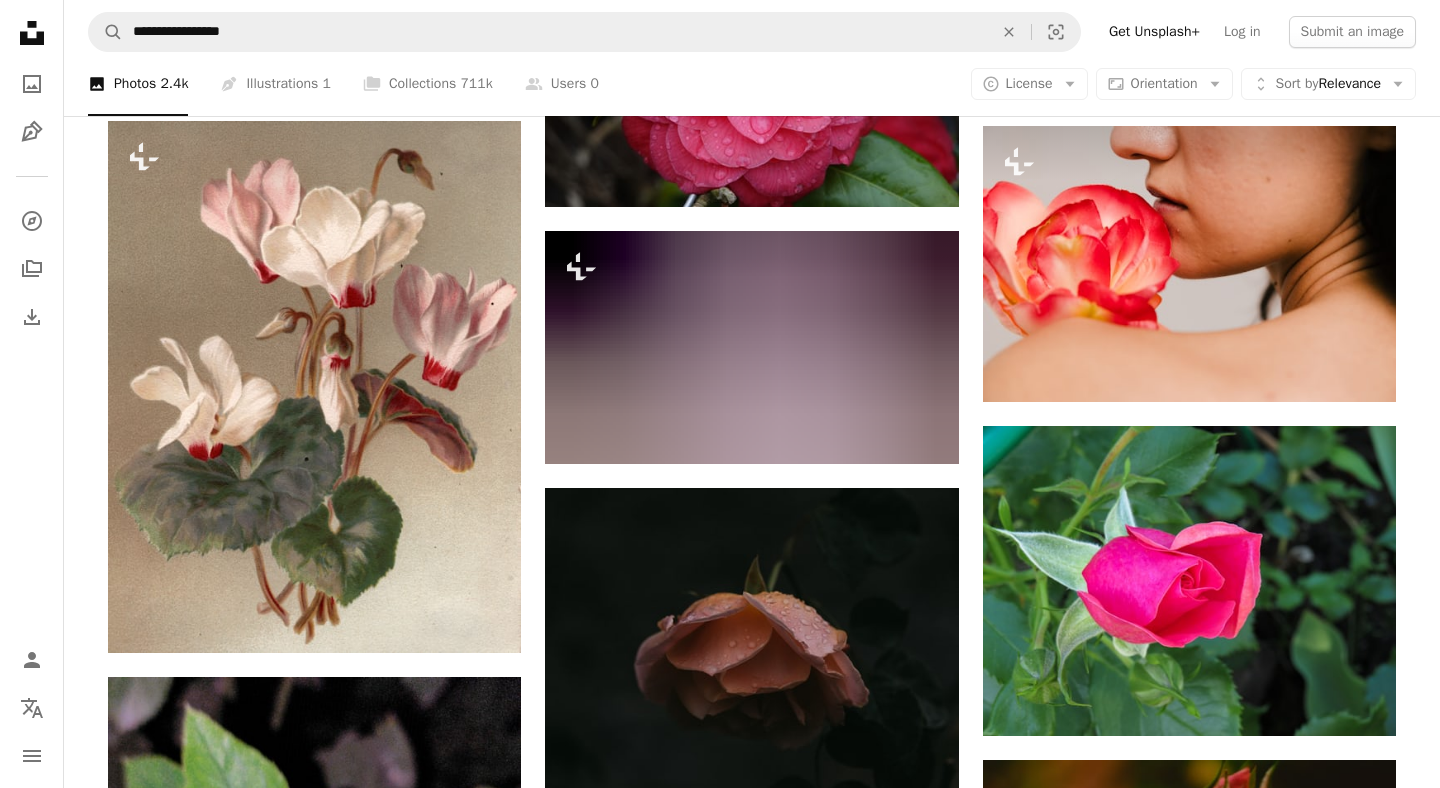 scroll, scrollTop: 85024, scrollLeft: 0, axis: vertical 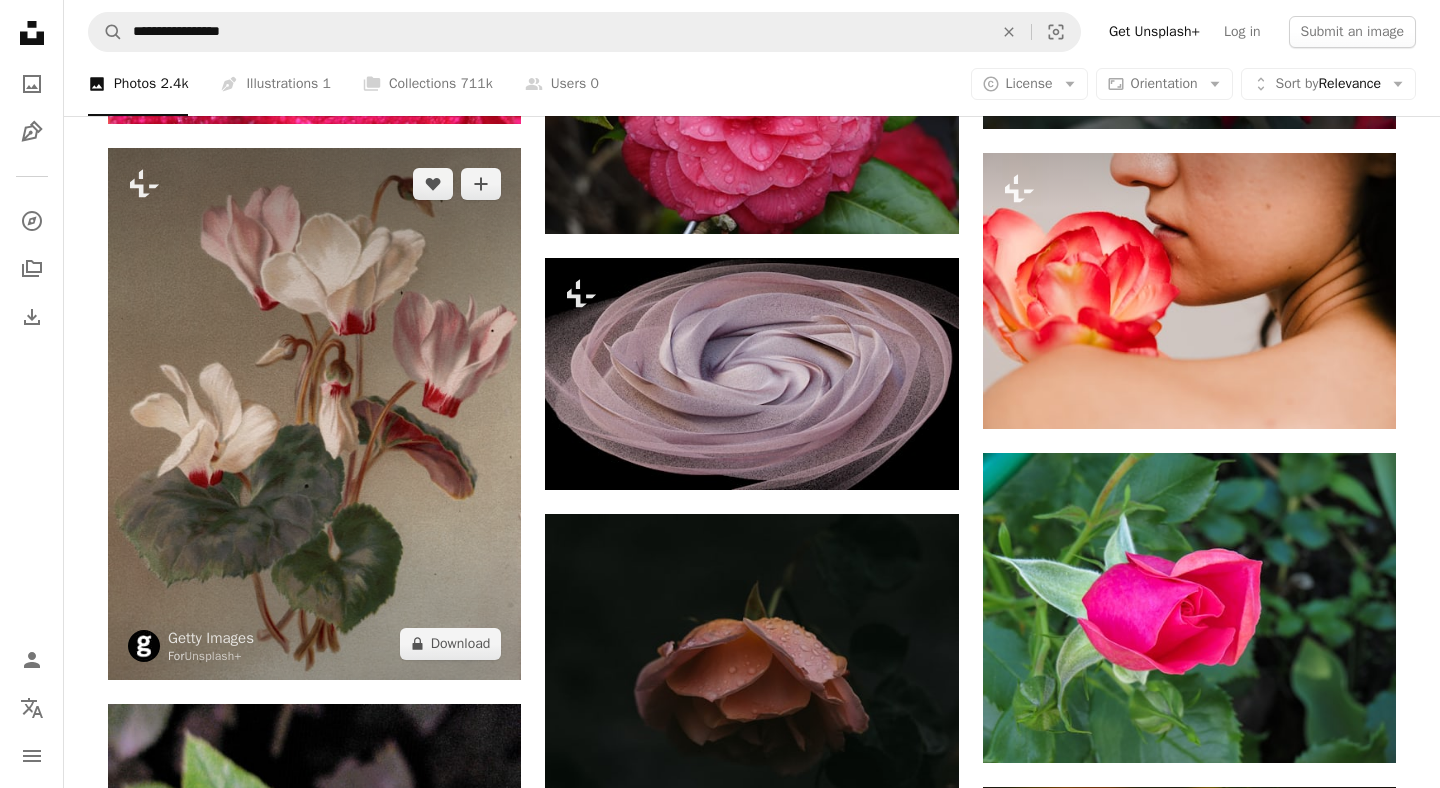 click at bounding box center [314, 414] 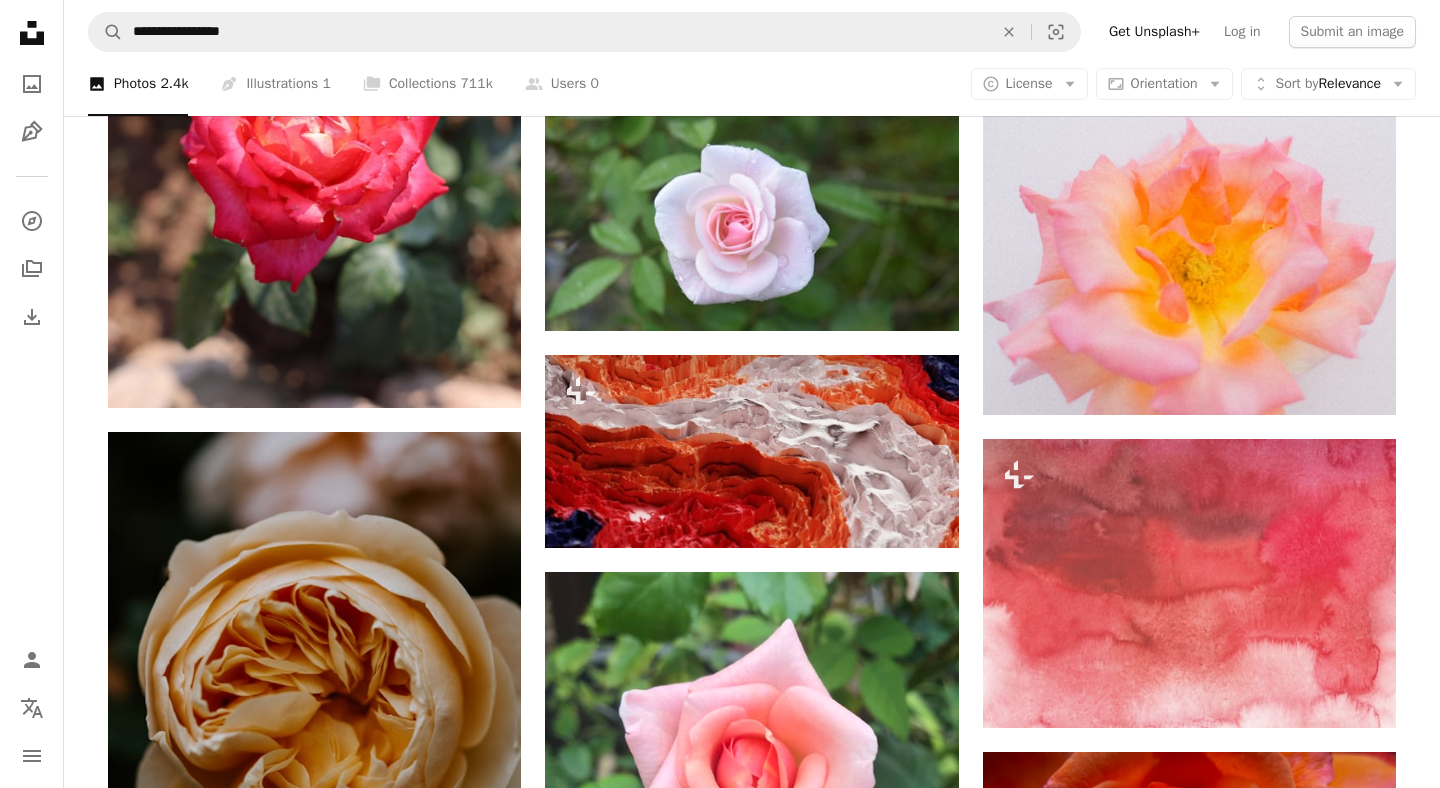 scroll, scrollTop: 92238, scrollLeft: 0, axis: vertical 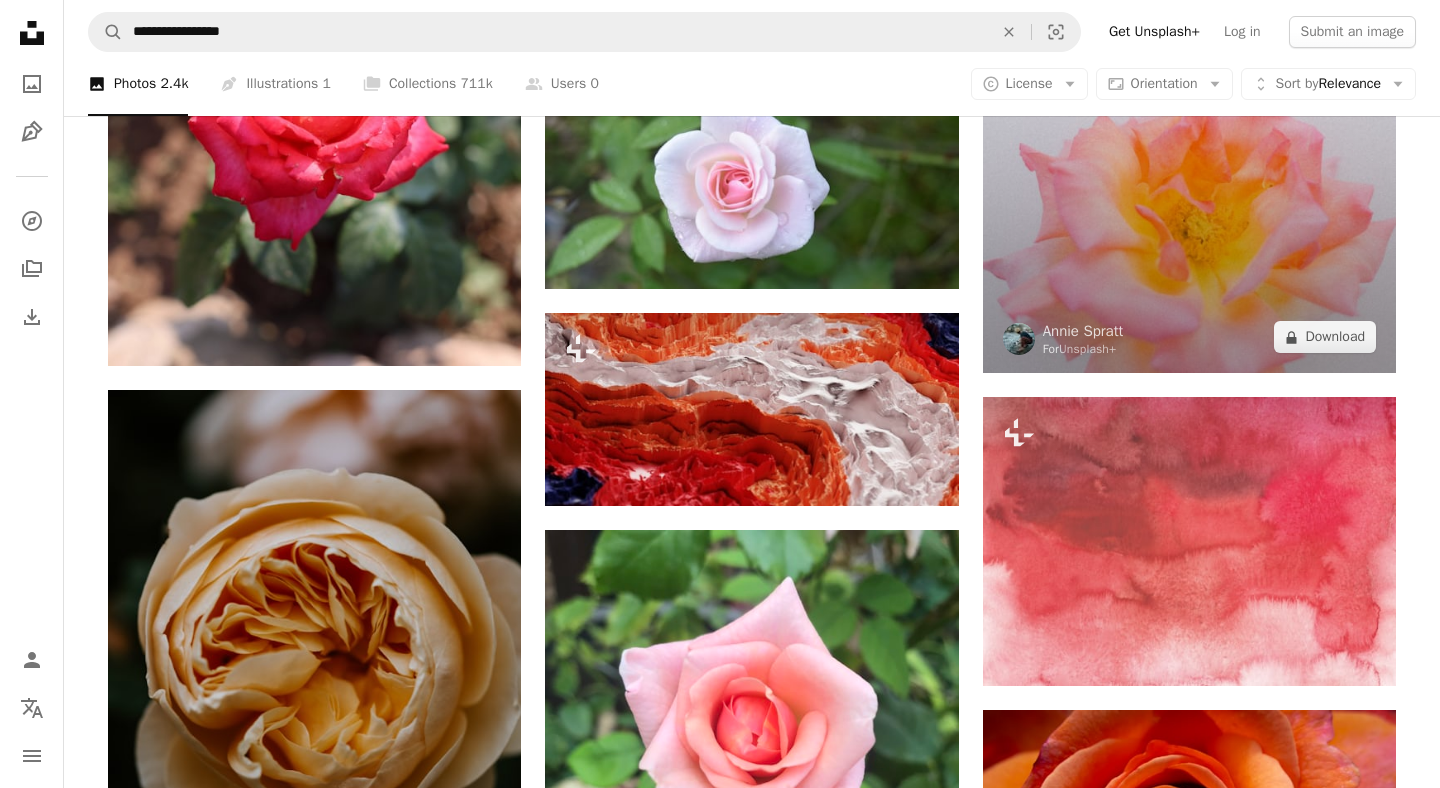 click at bounding box center [1189, 63] 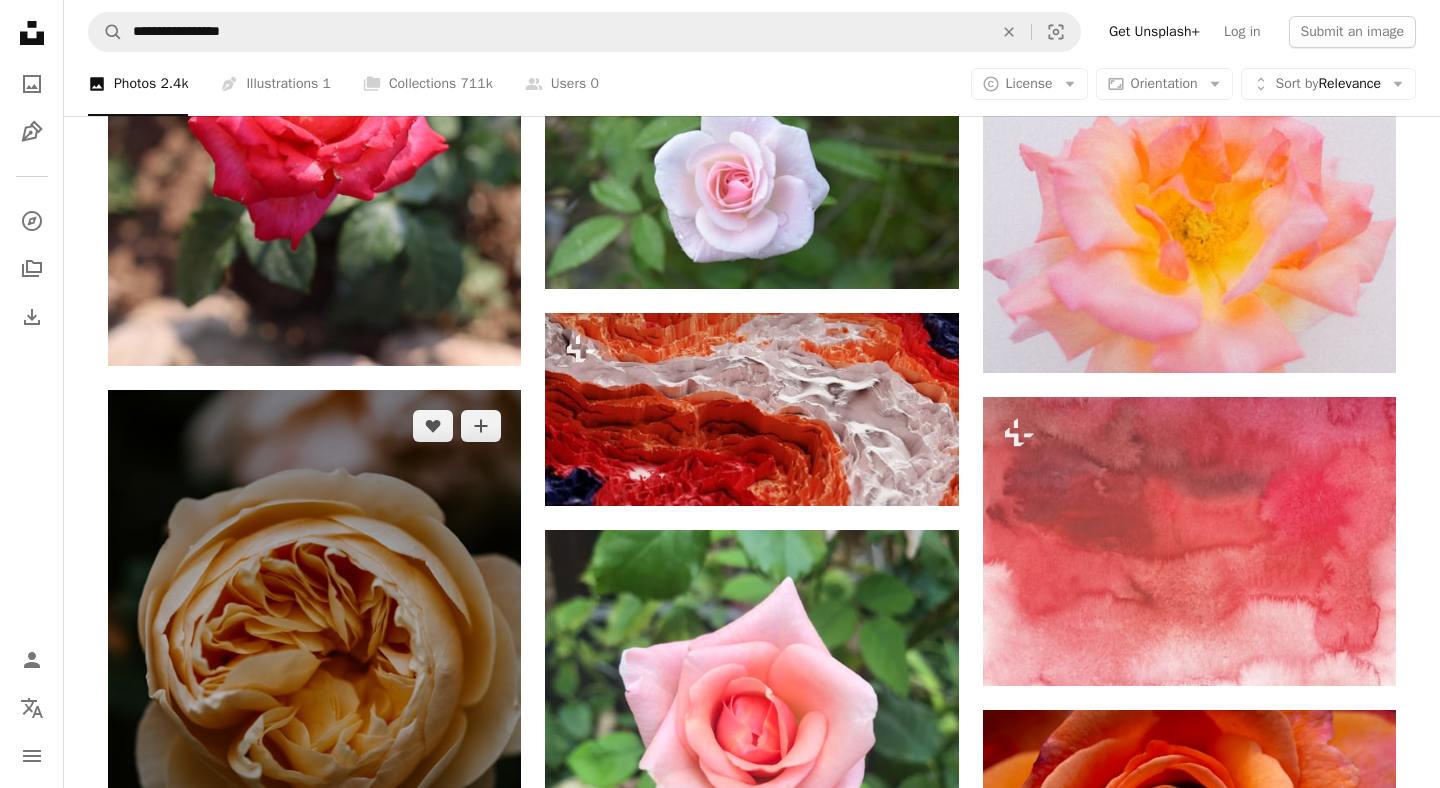 scroll, scrollTop: 92443, scrollLeft: 0, axis: vertical 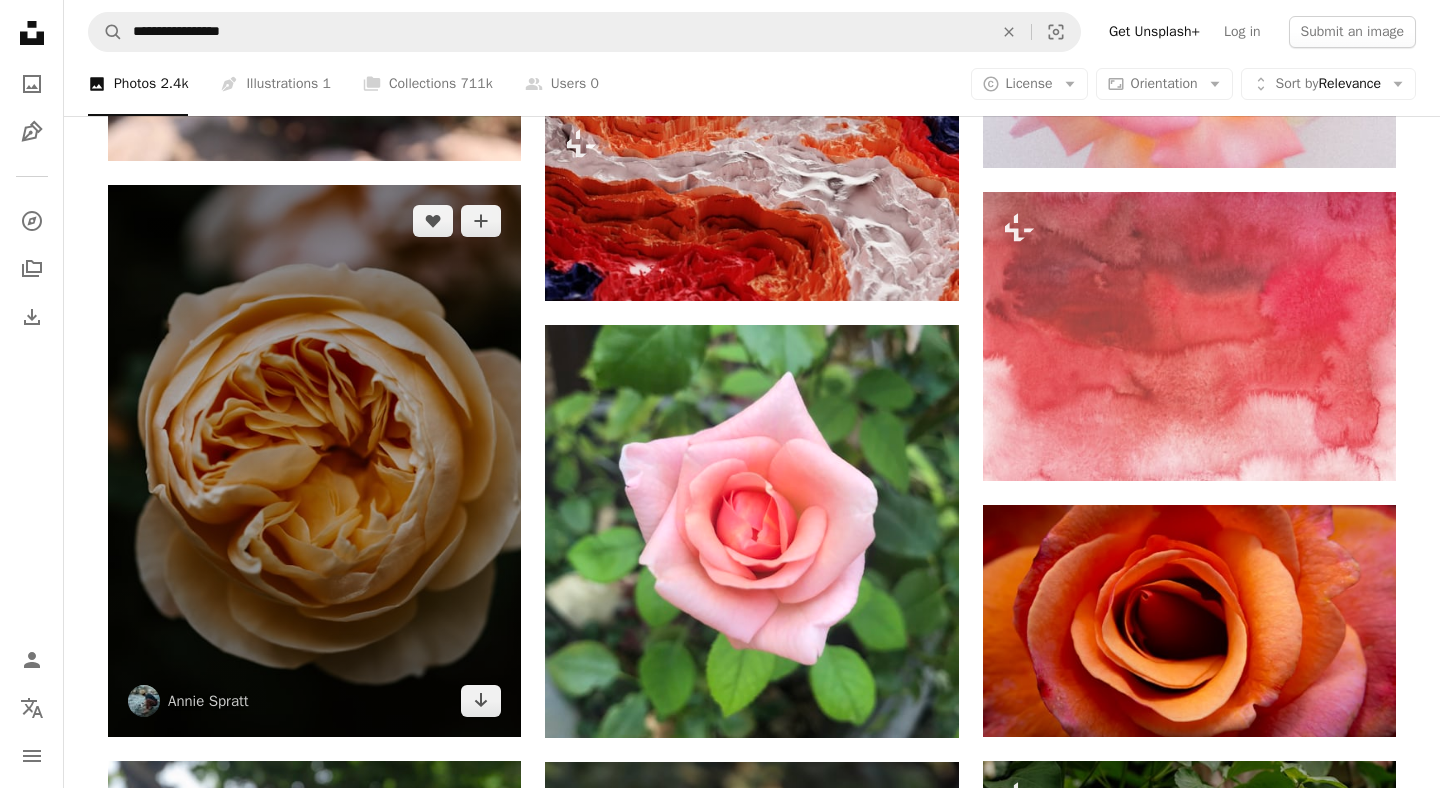 click at bounding box center [314, 460] 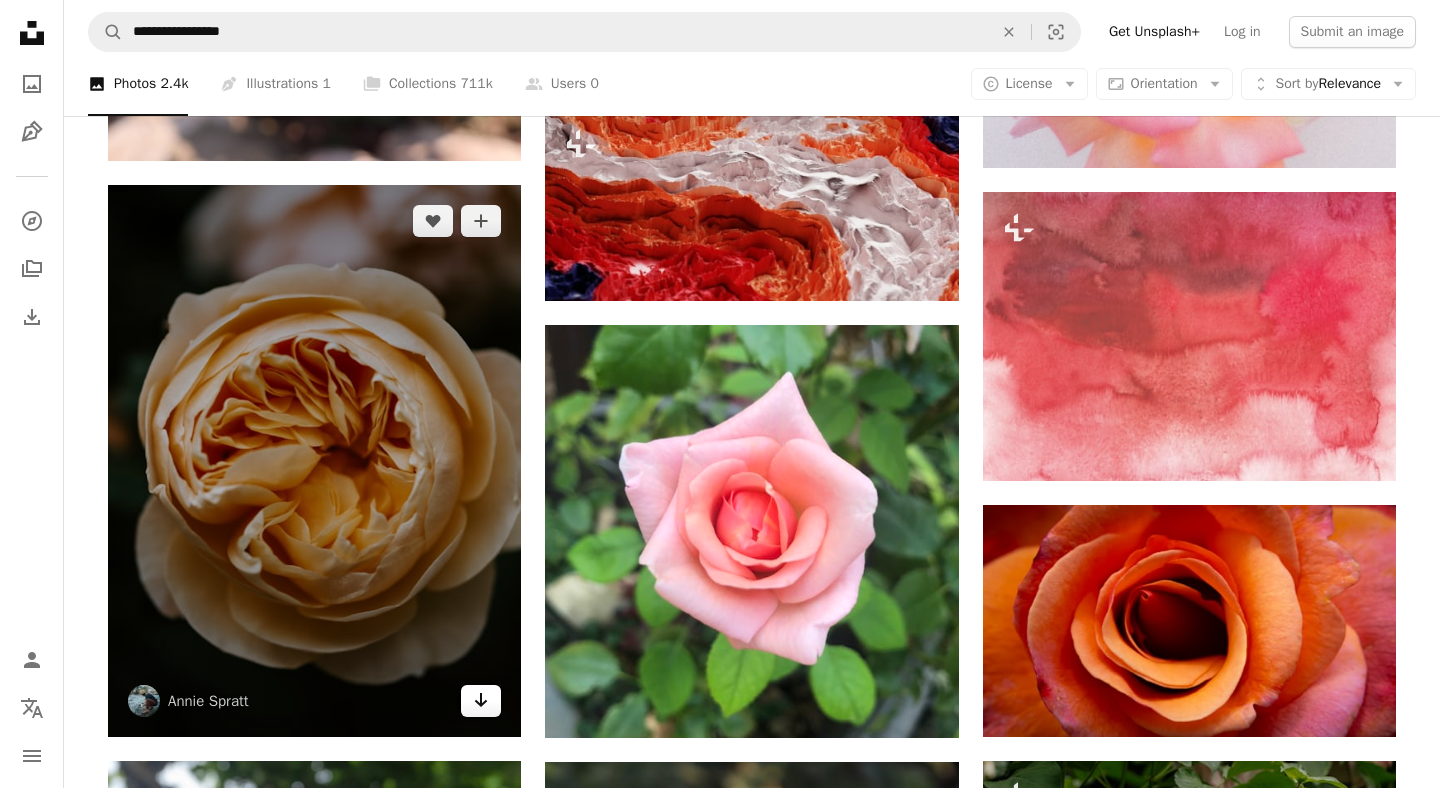 drag, startPoint x: 390, startPoint y: 414, endPoint x: 464, endPoint y: 693, distance: 288.64685 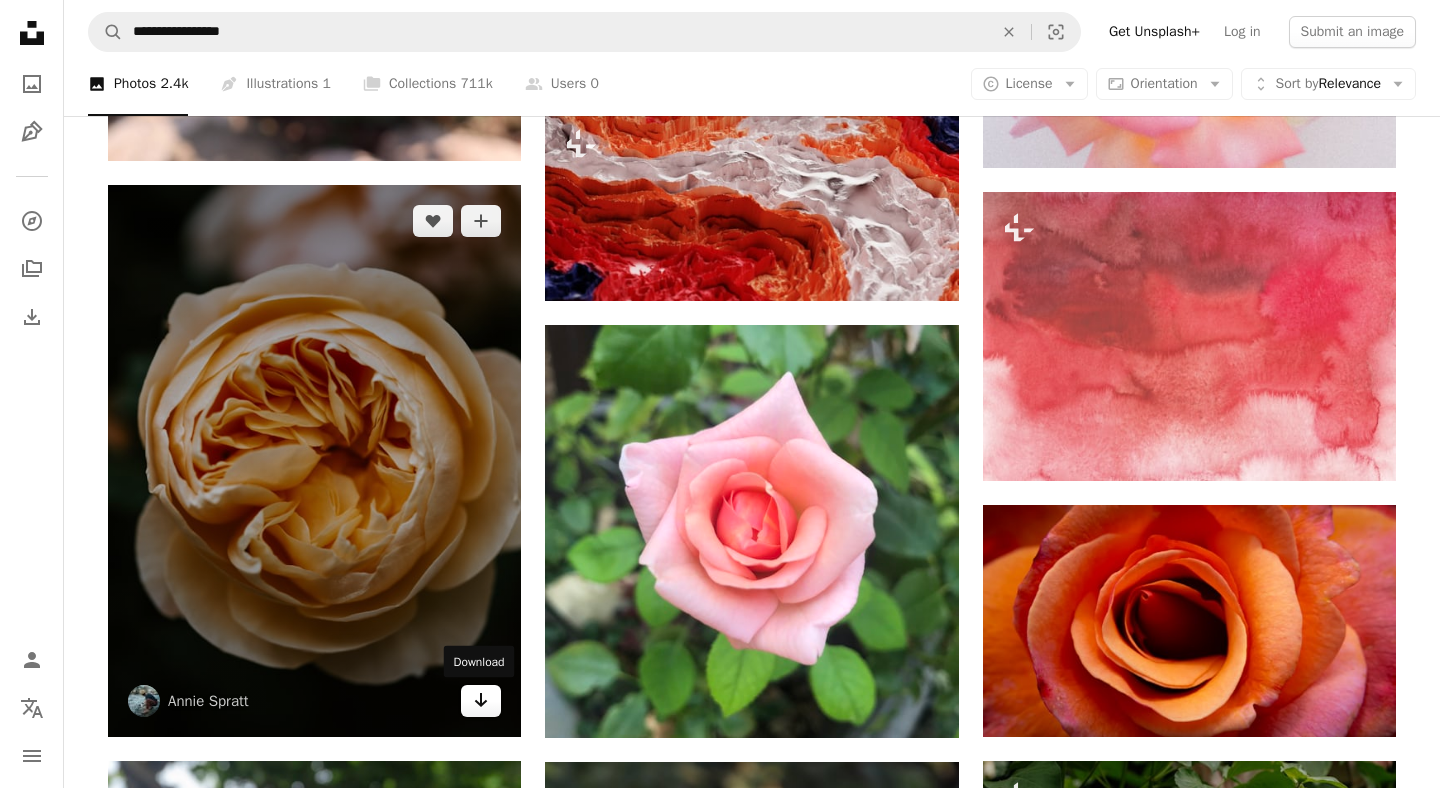 click on "Arrow pointing down" 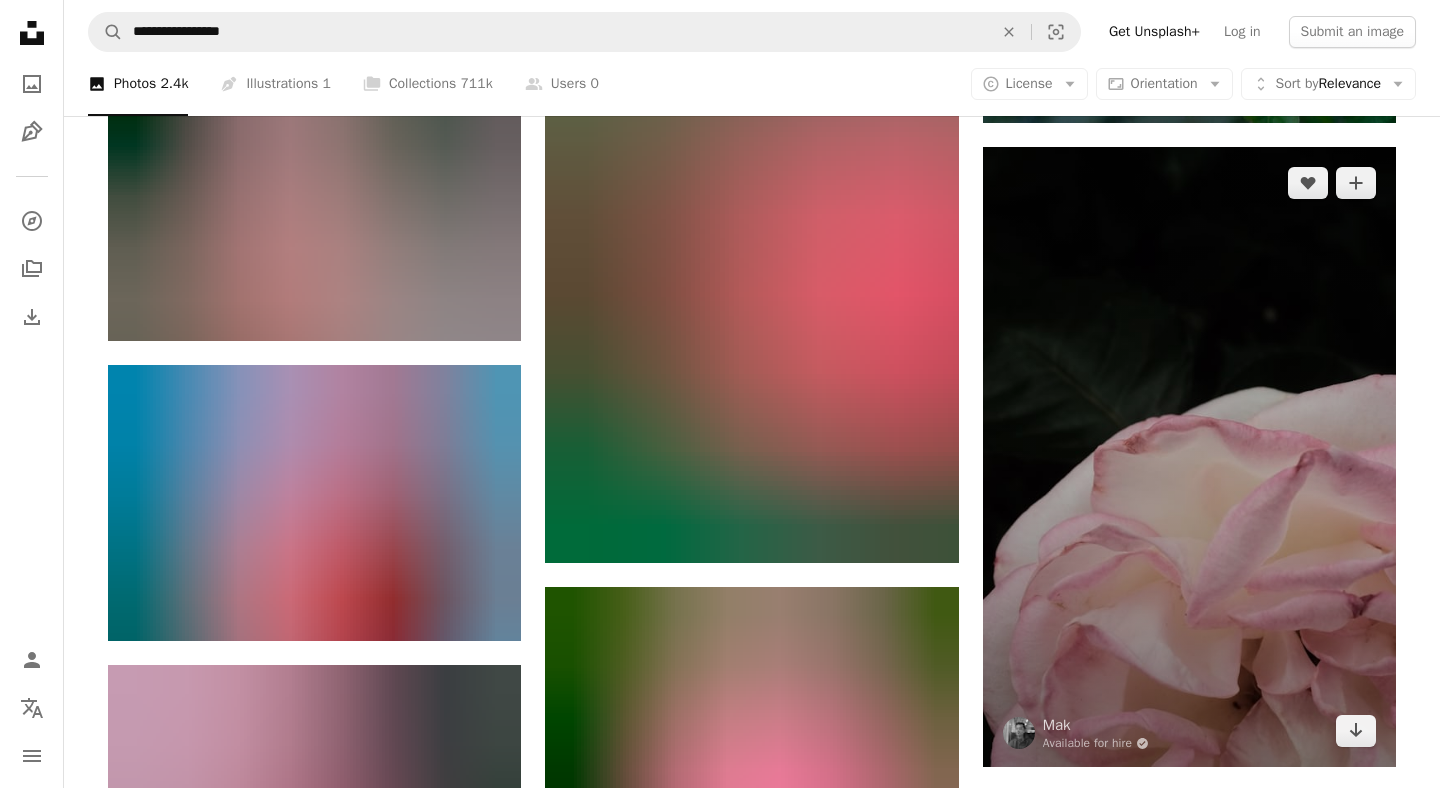 scroll, scrollTop: 117555, scrollLeft: 0, axis: vertical 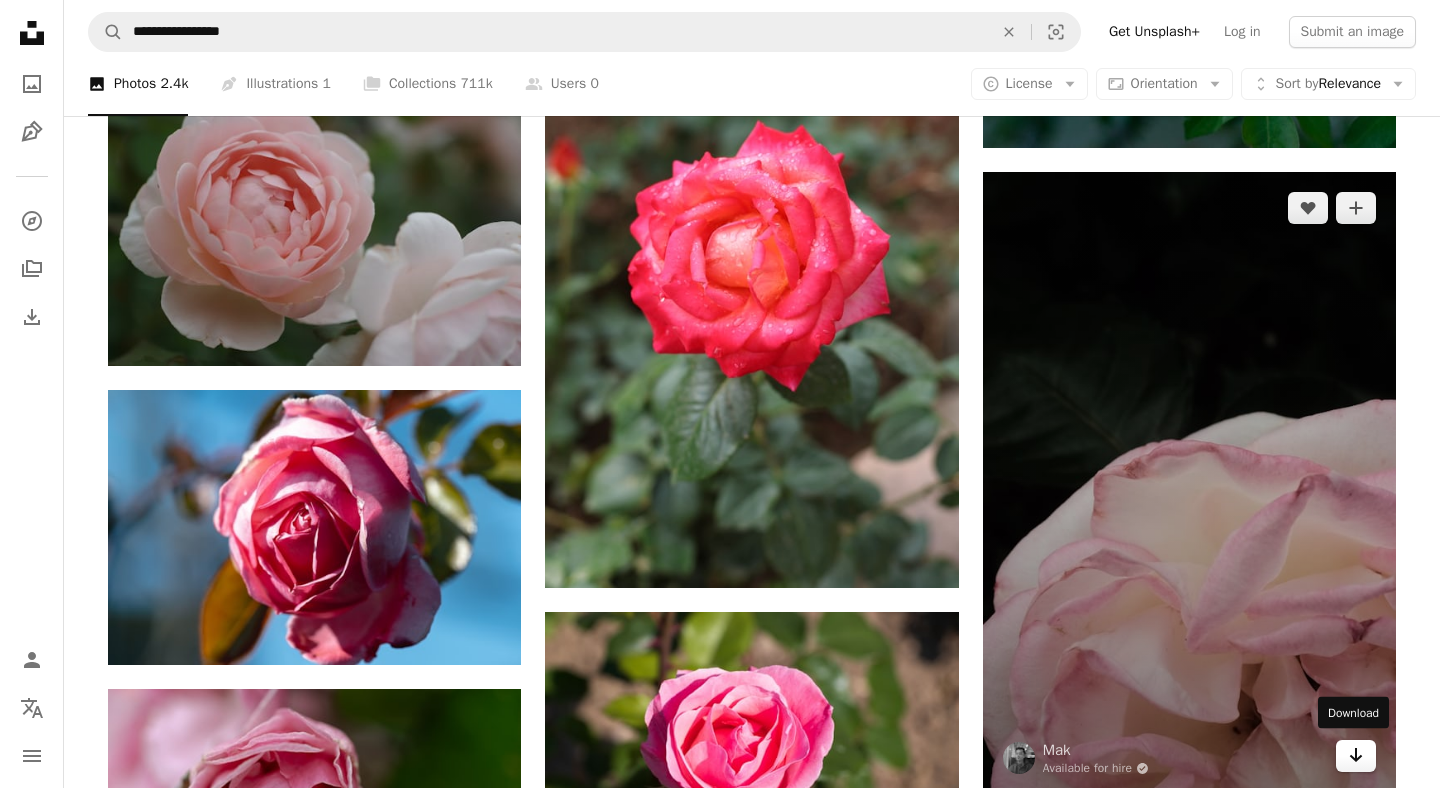 click on "Arrow pointing down" 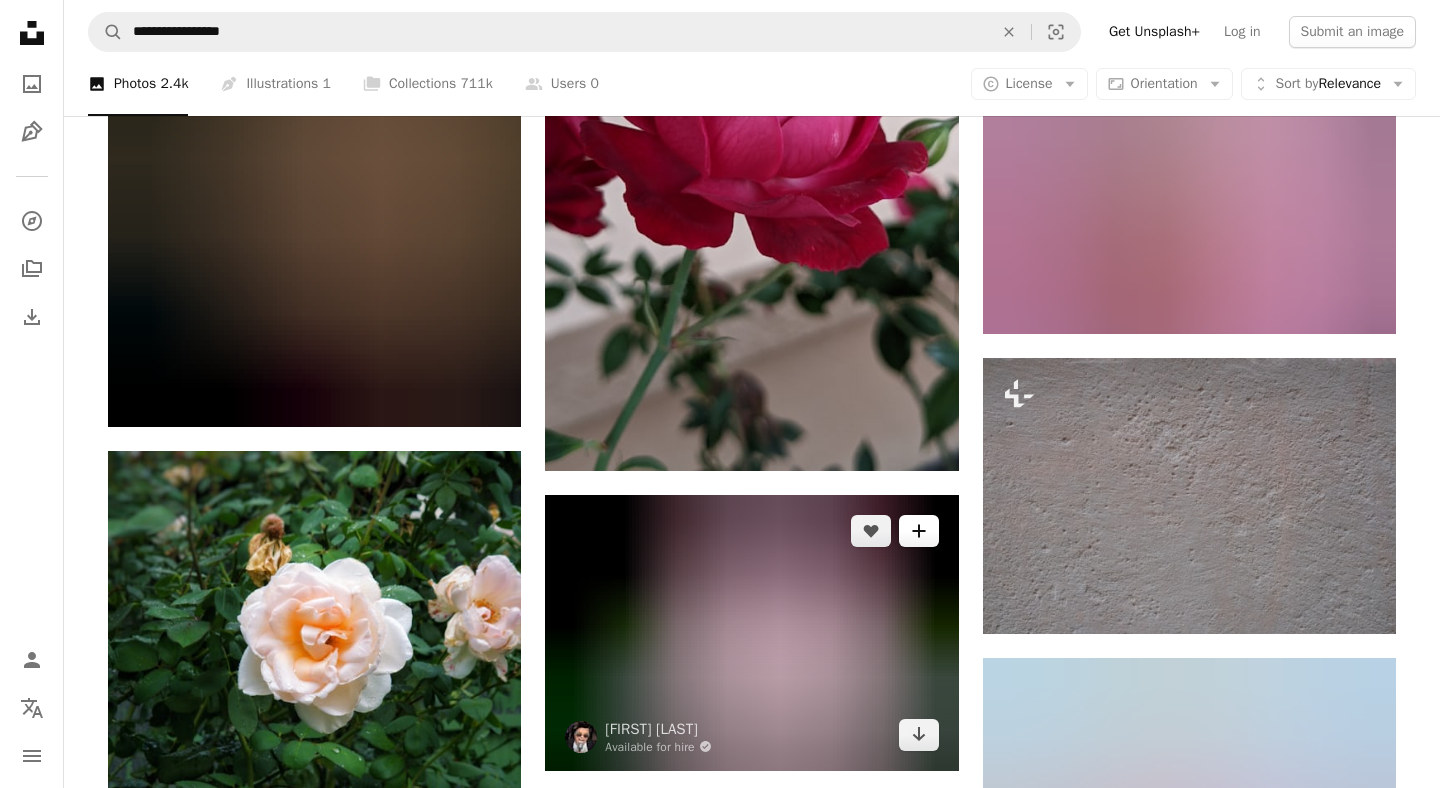 scroll, scrollTop: 127667, scrollLeft: 0, axis: vertical 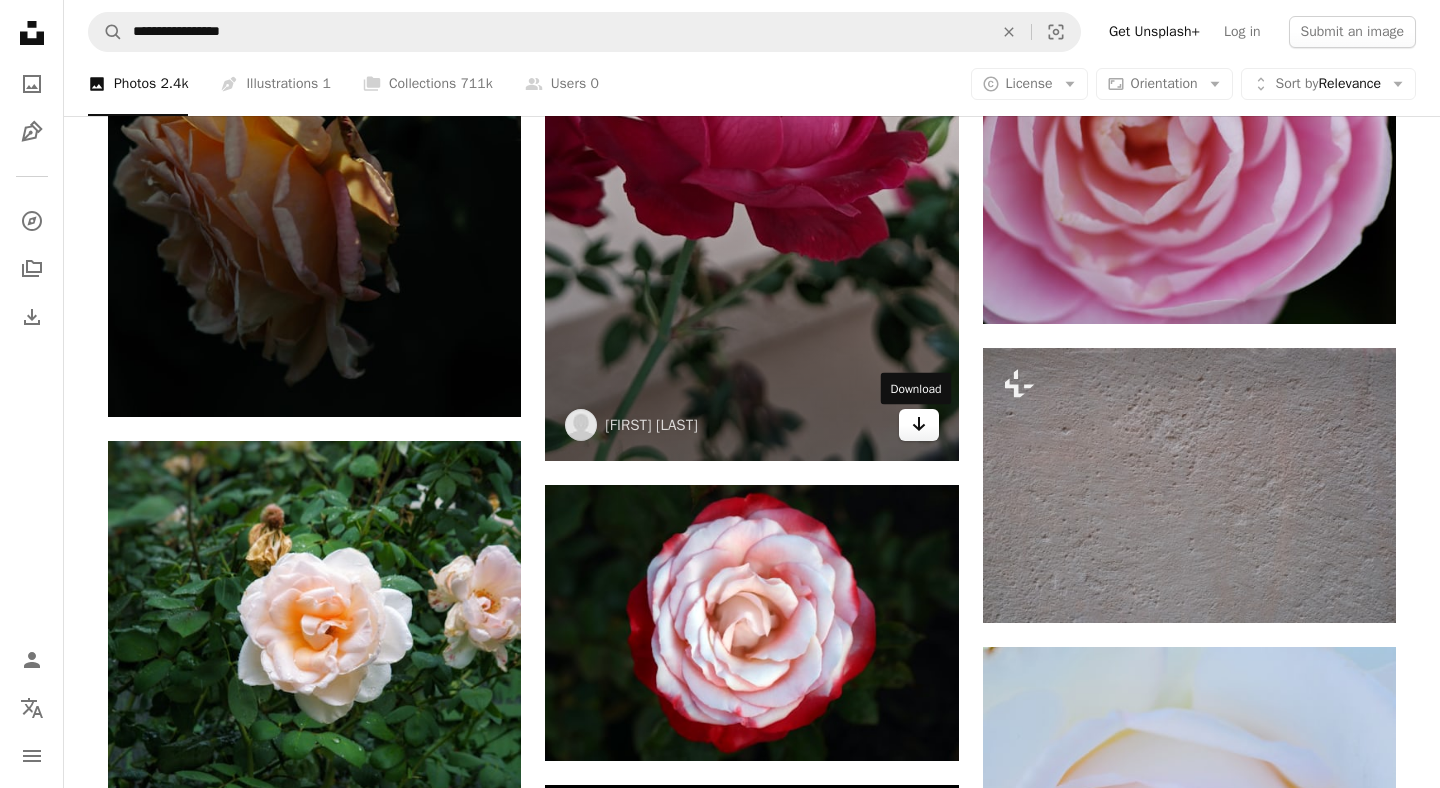 click on "Arrow pointing down" 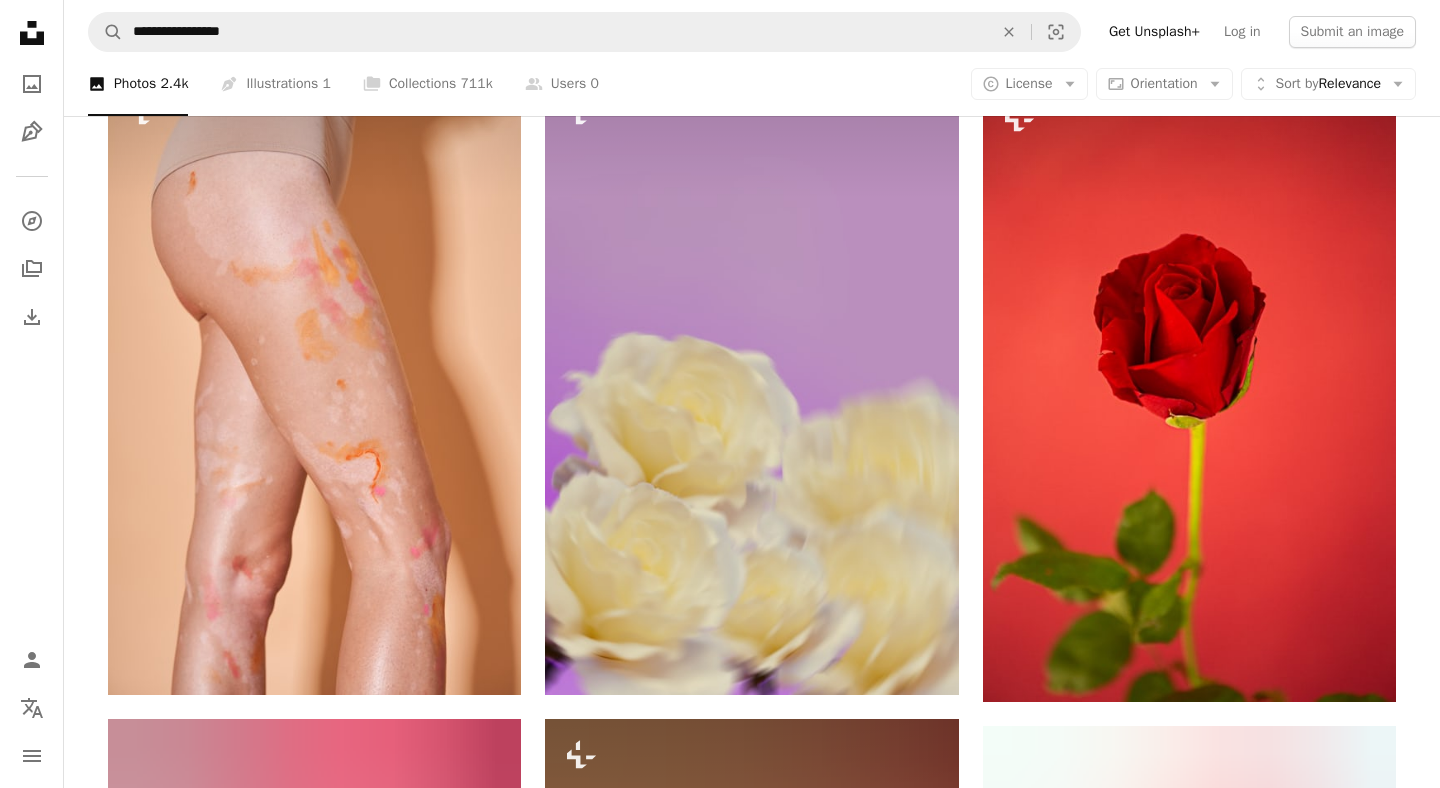 scroll, scrollTop: 129832, scrollLeft: 0, axis: vertical 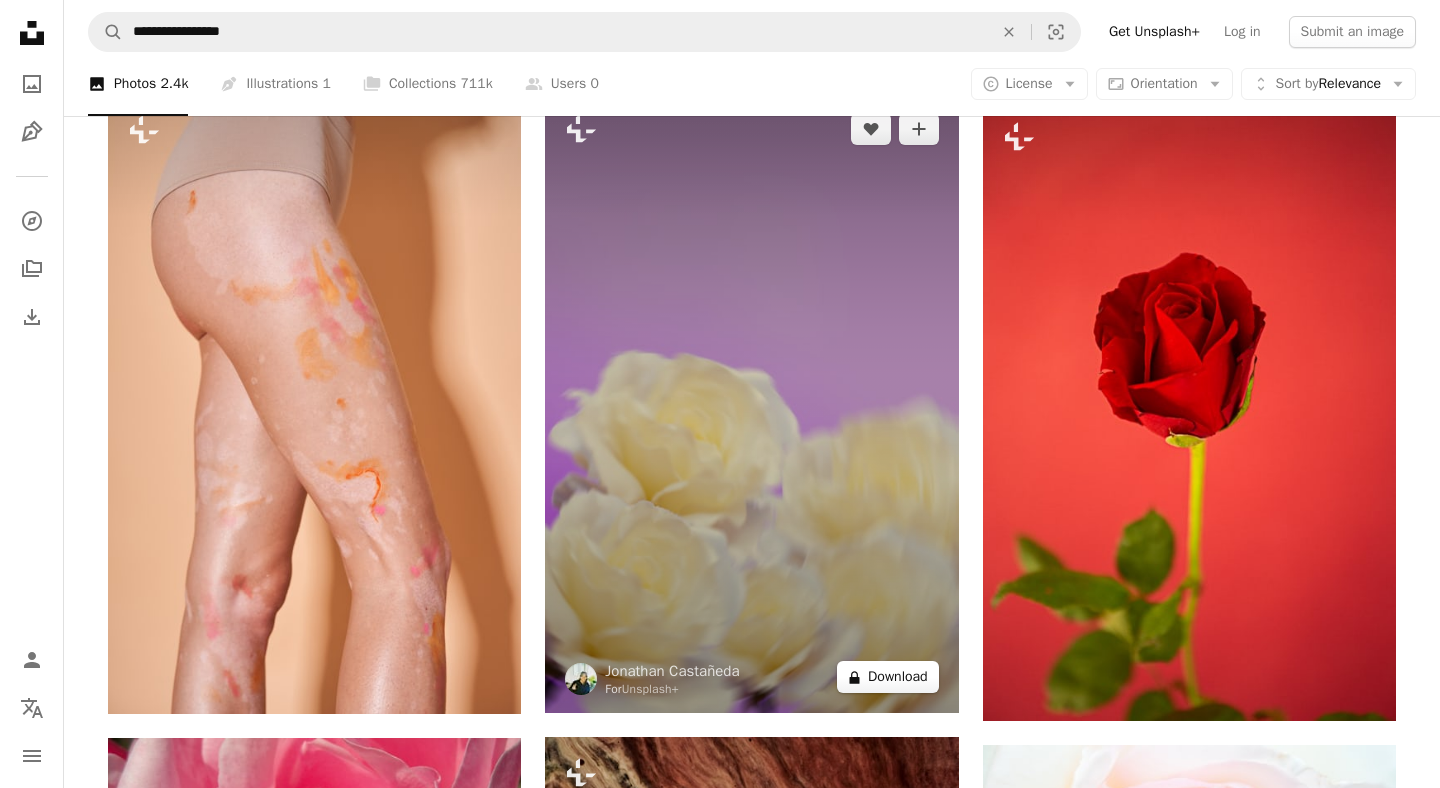 click on "A lock Download" at bounding box center [888, 677] 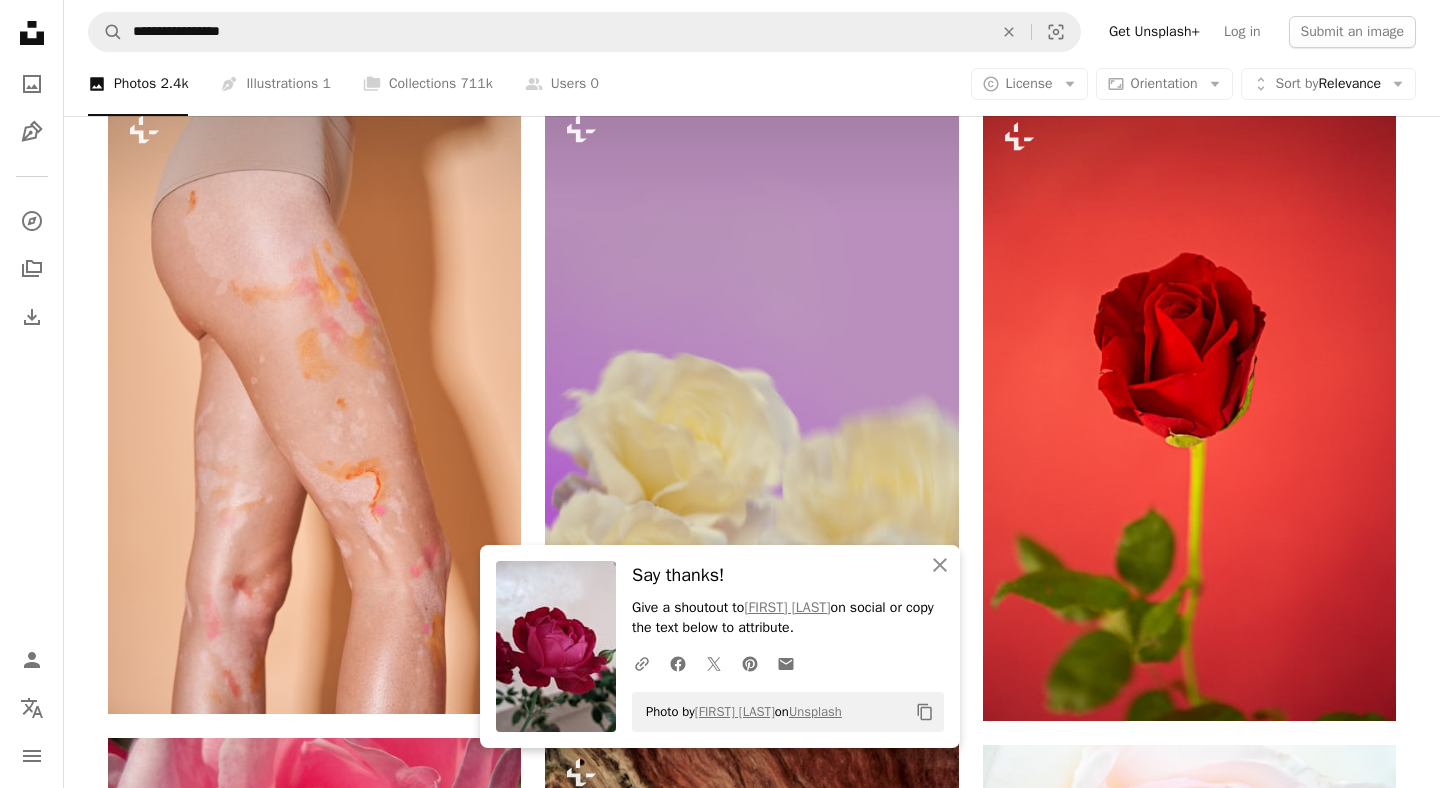 click on "An X shape An X shape Close Say thanks! Give a shoutout to [FIRST] [LAST] on social or copy the text below to attribute. A URL sharing icon (chains) Facebook icon X (formerly Twitter) icon Pinterest icon An envelope Photo by [FIRST] [LAST] on Unsplash
Copy content Premium, ready to use images. Get unlimited access. A plus sign Members-only content added monthly A plus sign Unlimited royalty-free downloads A plus sign Illustrations  New A plus sign Enhanced legal protections yearly 66%  off monthly $12   $4 USD per month * Get  Unsplash+ * When paid annually, billed upfront  $48 Taxes where applicable. Renews automatically. Cancel anytime." at bounding box center [720, 3532] 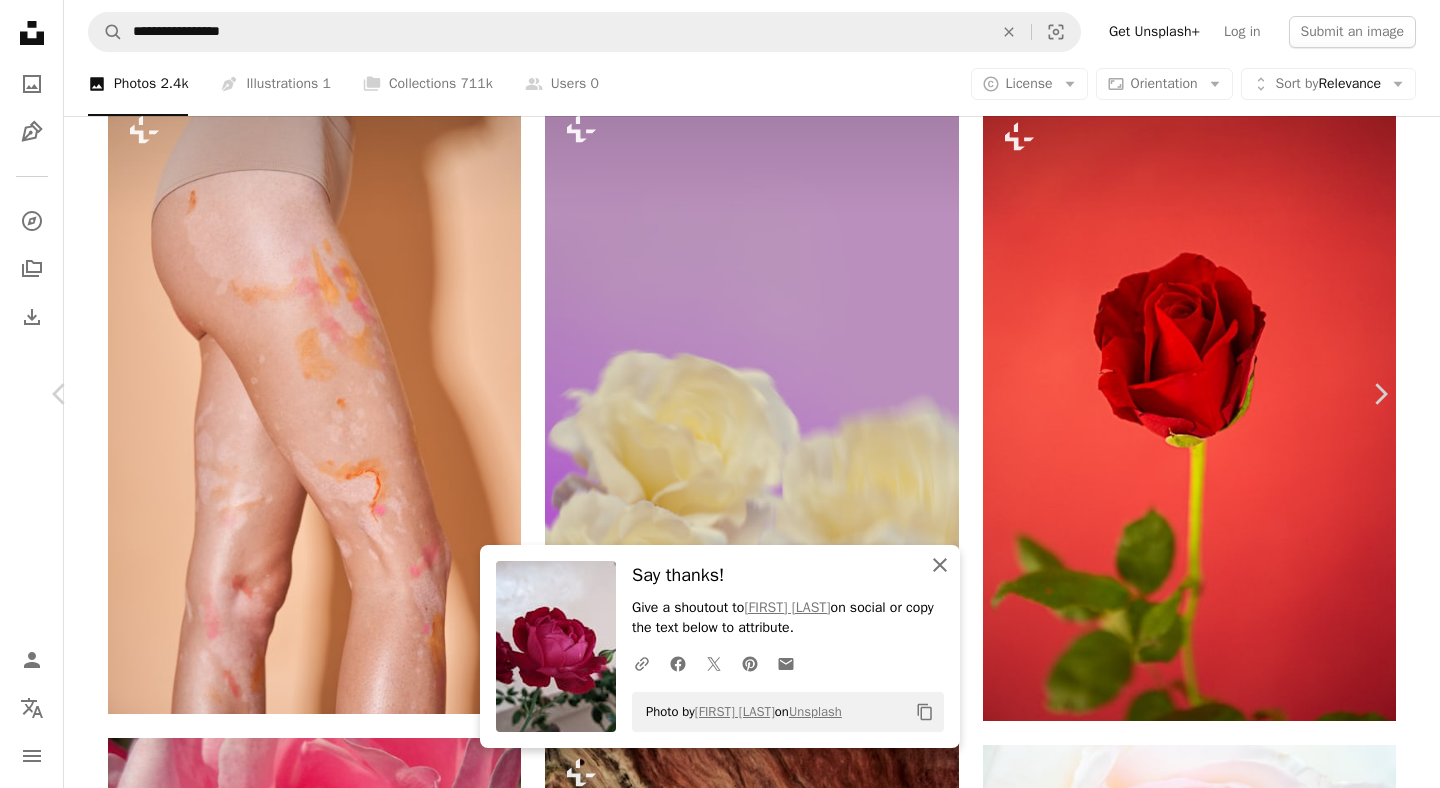 click on "An X shape" 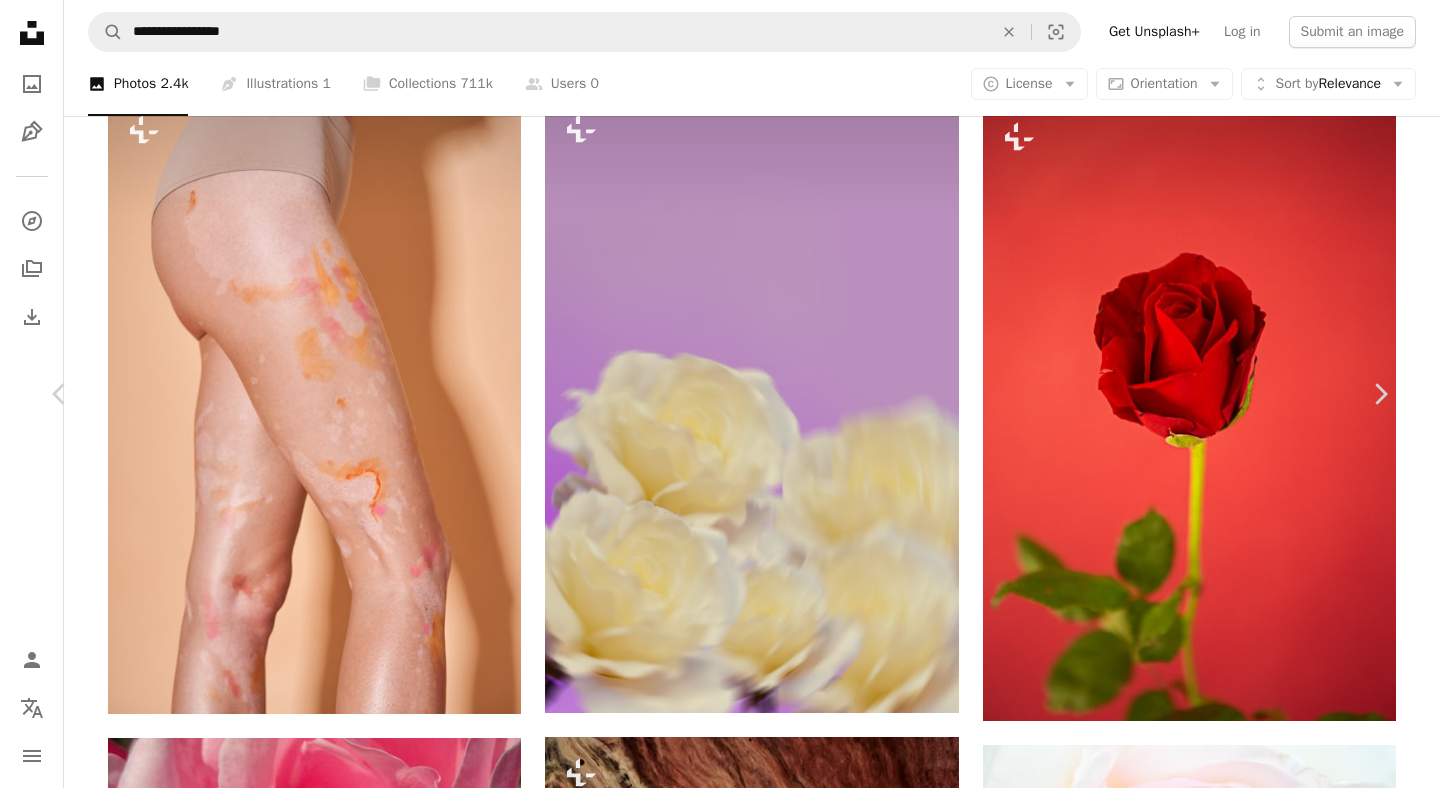 click on "An X shape" 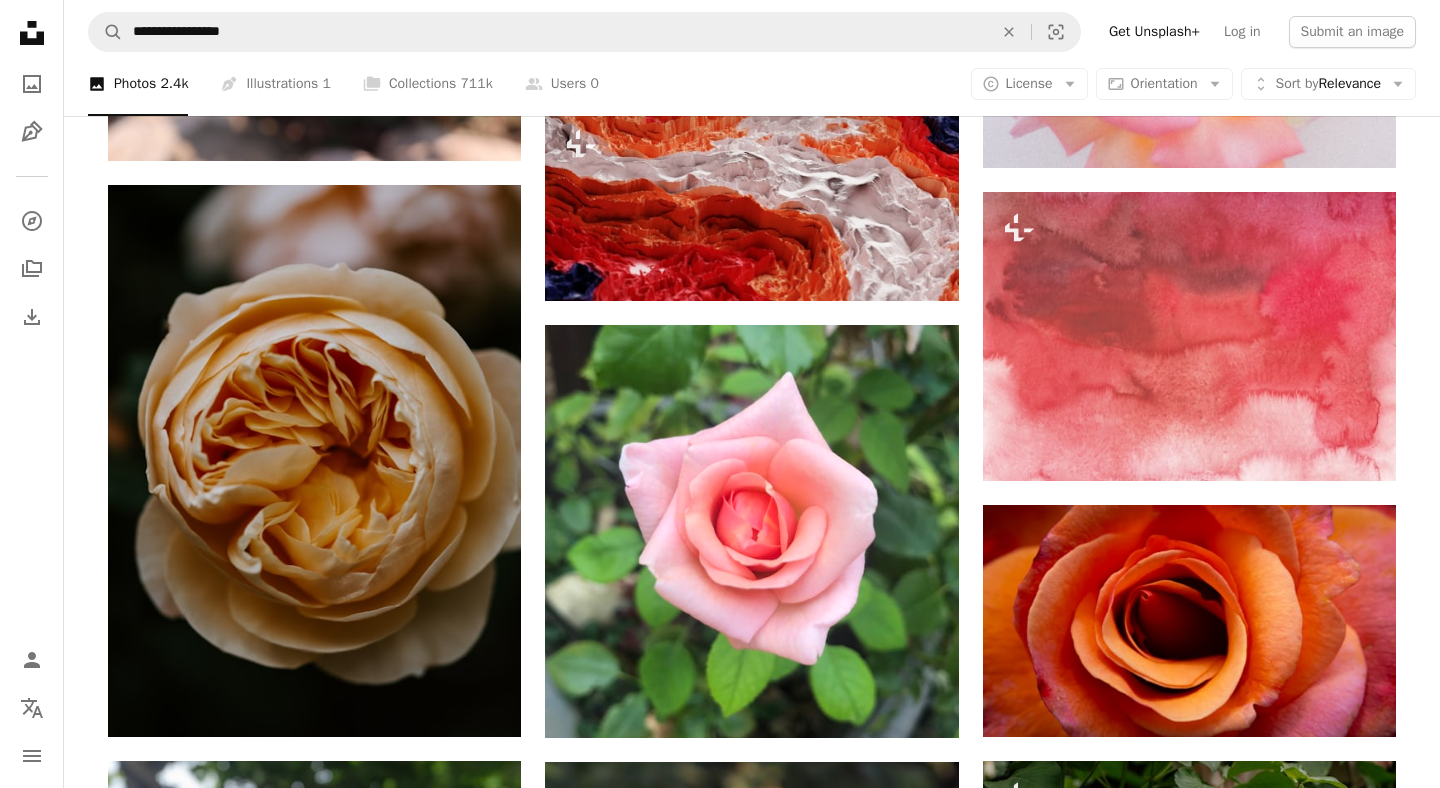 click on "Unsplash logo Unsplash Home" 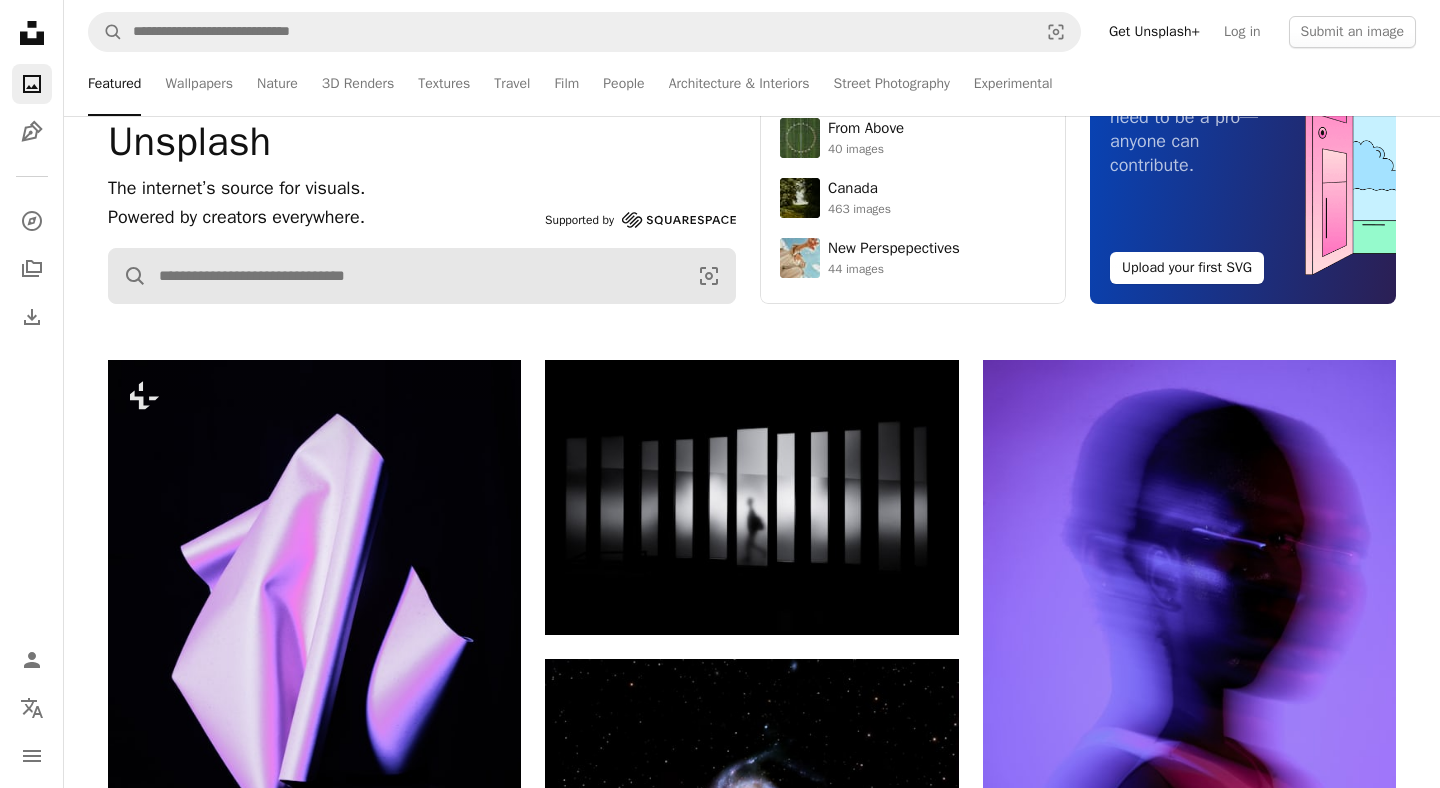 scroll, scrollTop: 178, scrollLeft: 0, axis: vertical 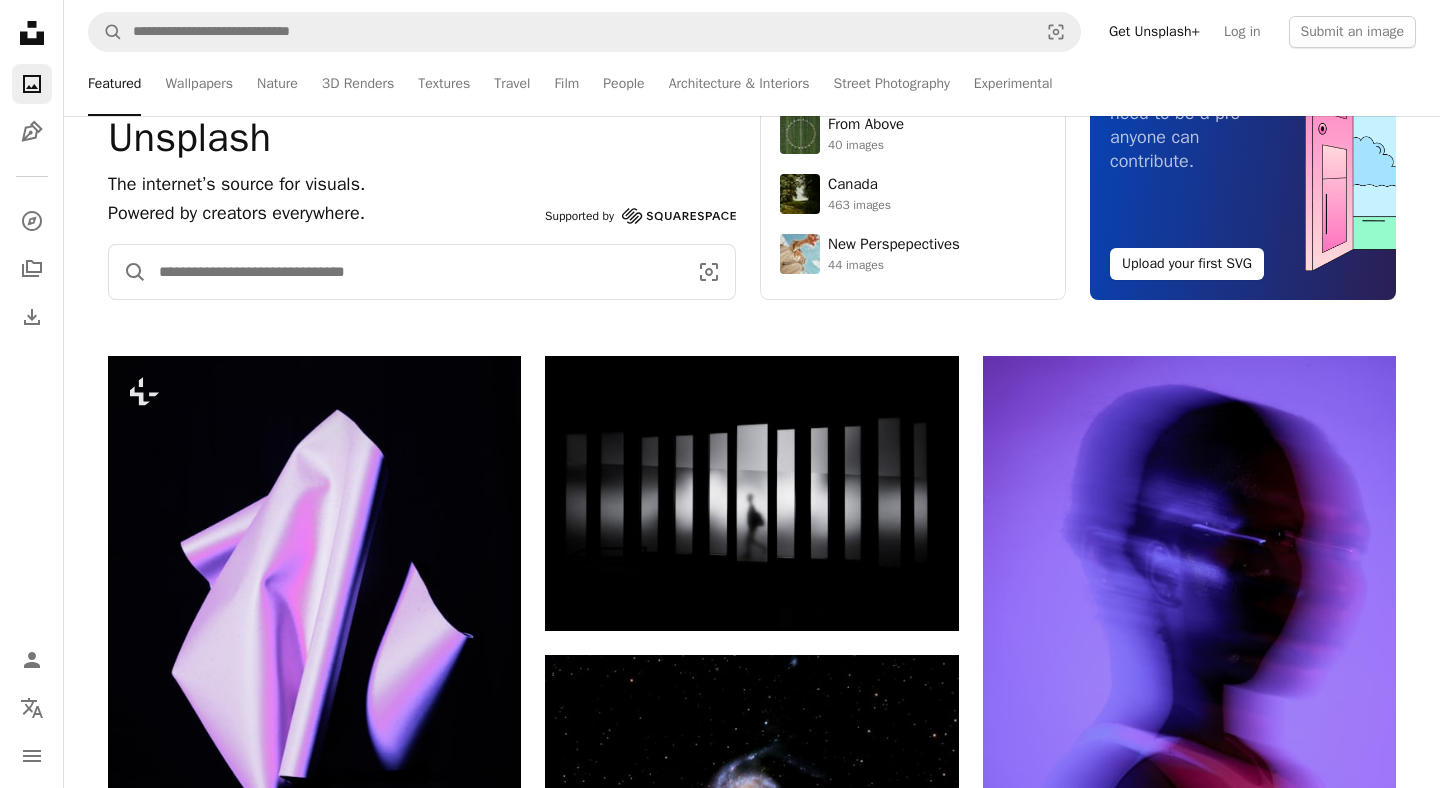 click at bounding box center (415, 272) 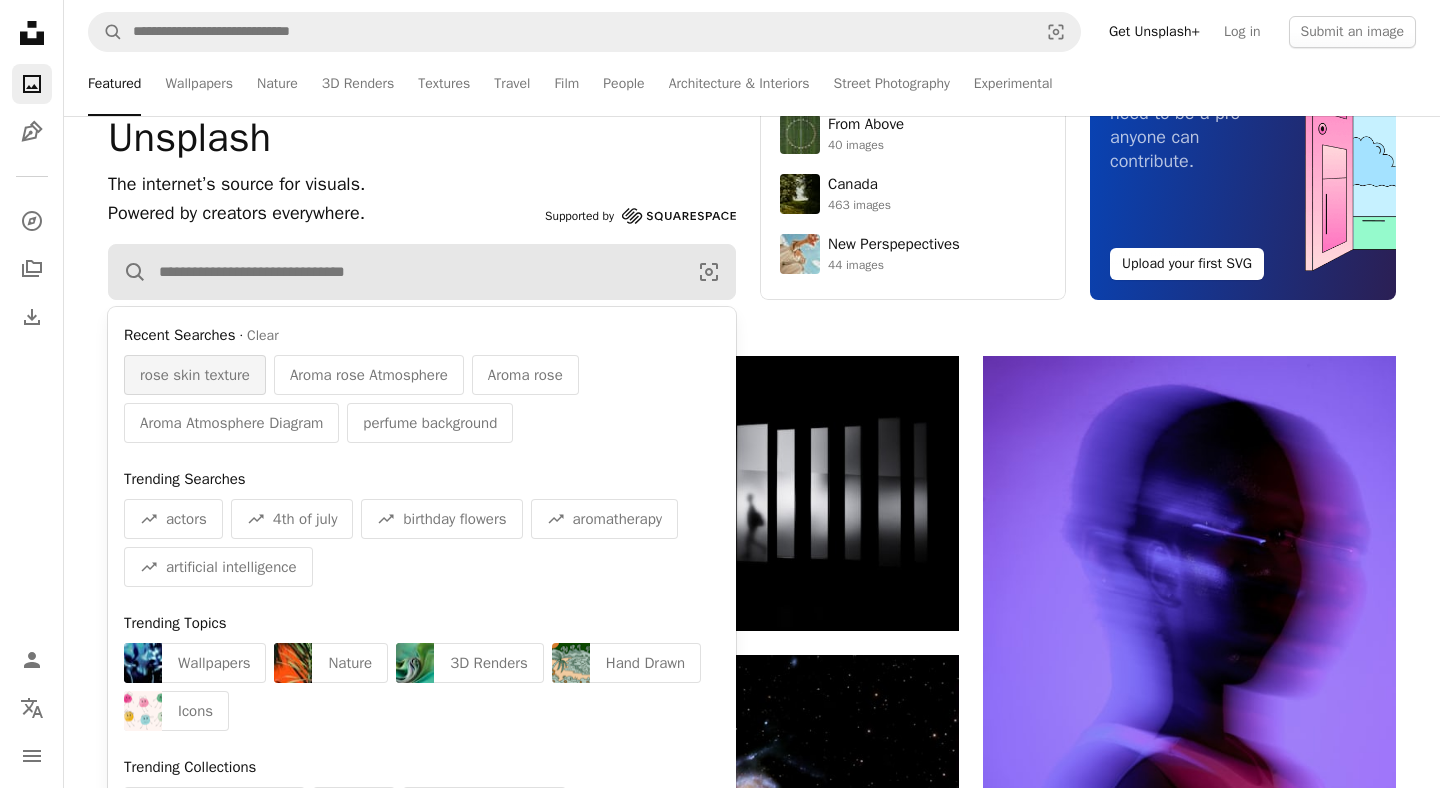 click on "rose skin texture" at bounding box center (195, 375) 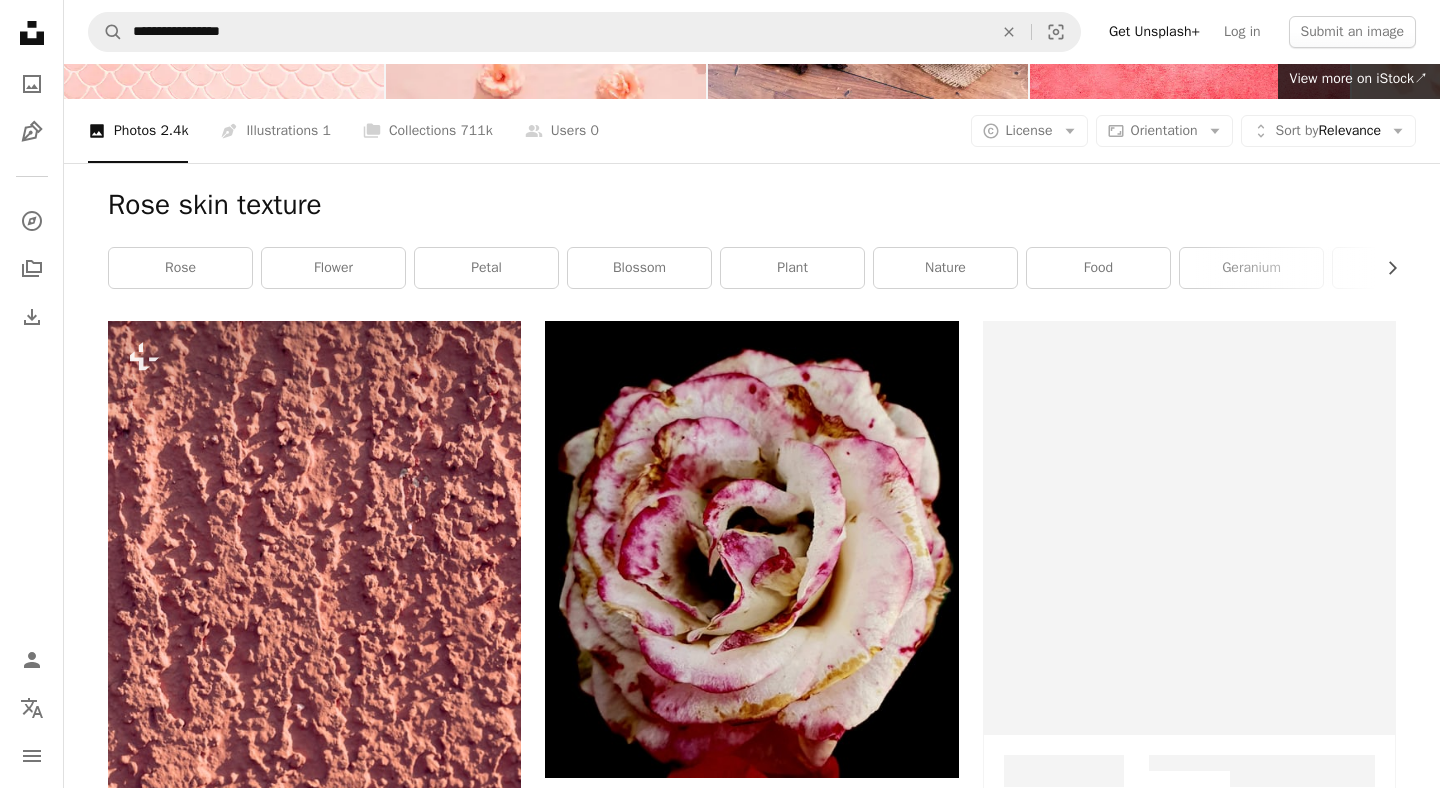 click at bounding box center (546, -8) 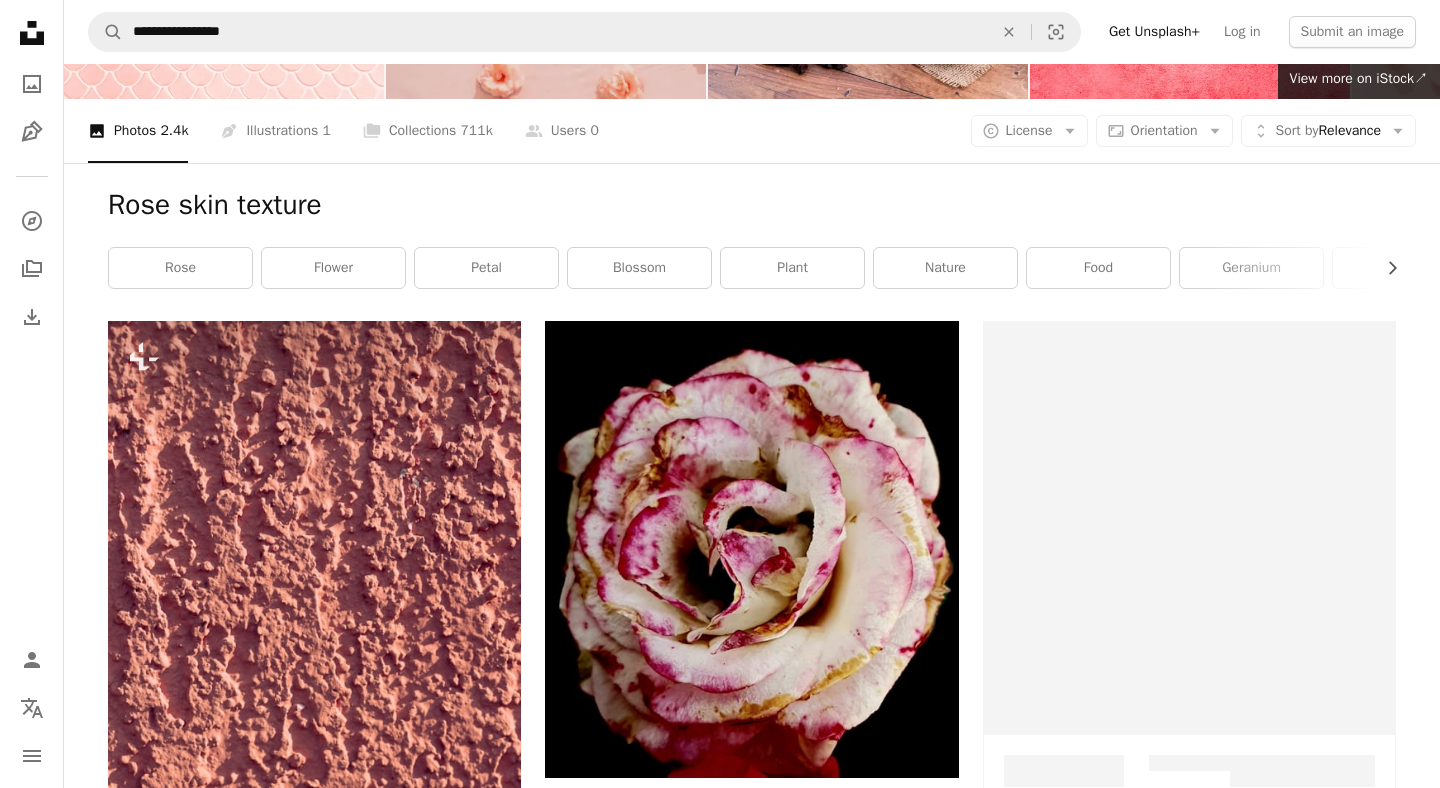 scroll, scrollTop: 0, scrollLeft: 0, axis: both 